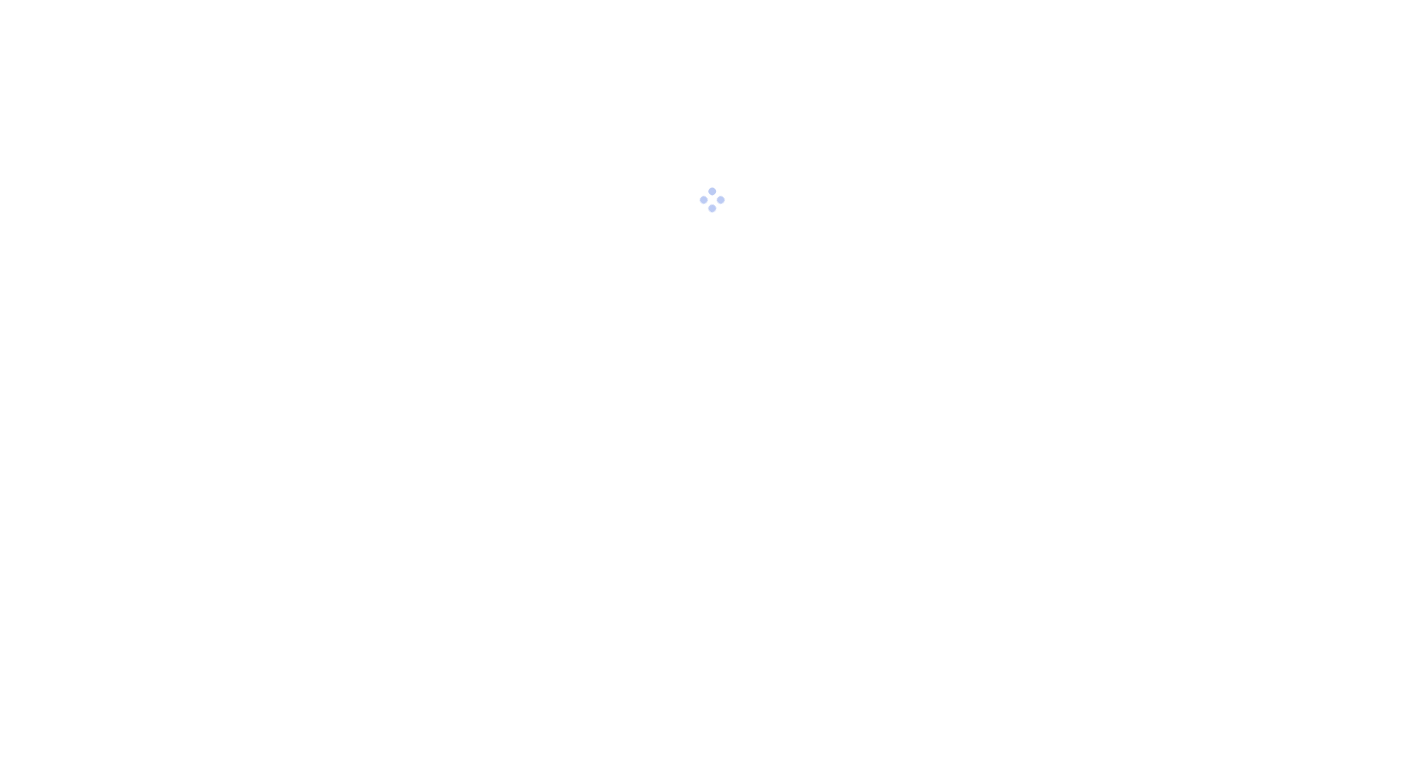 scroll, scrollTop: 0, scrollLeft: 0, axis: both 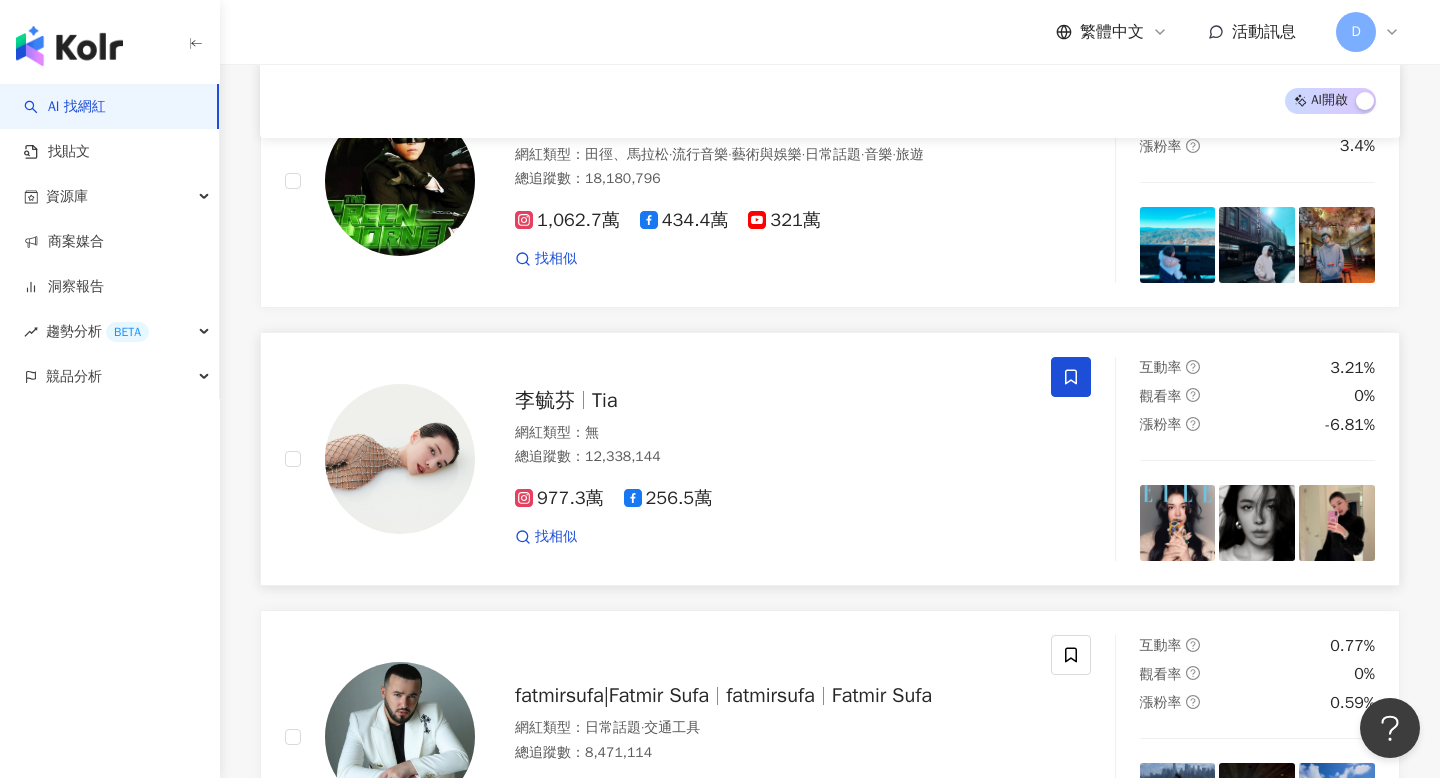 click on "李毓芬" at bounding box center (545, 400) 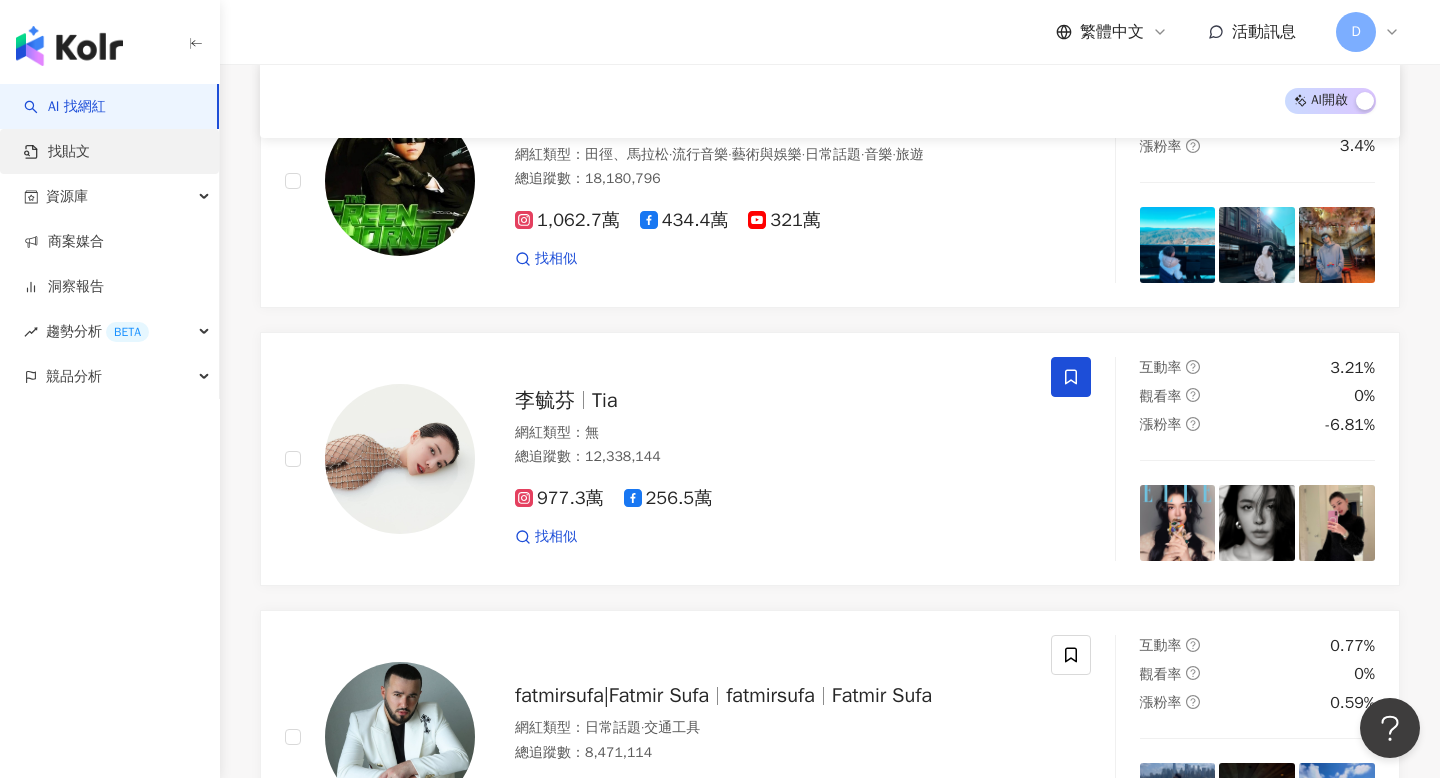 click on "找貼文" at bounding box center (57, 152) 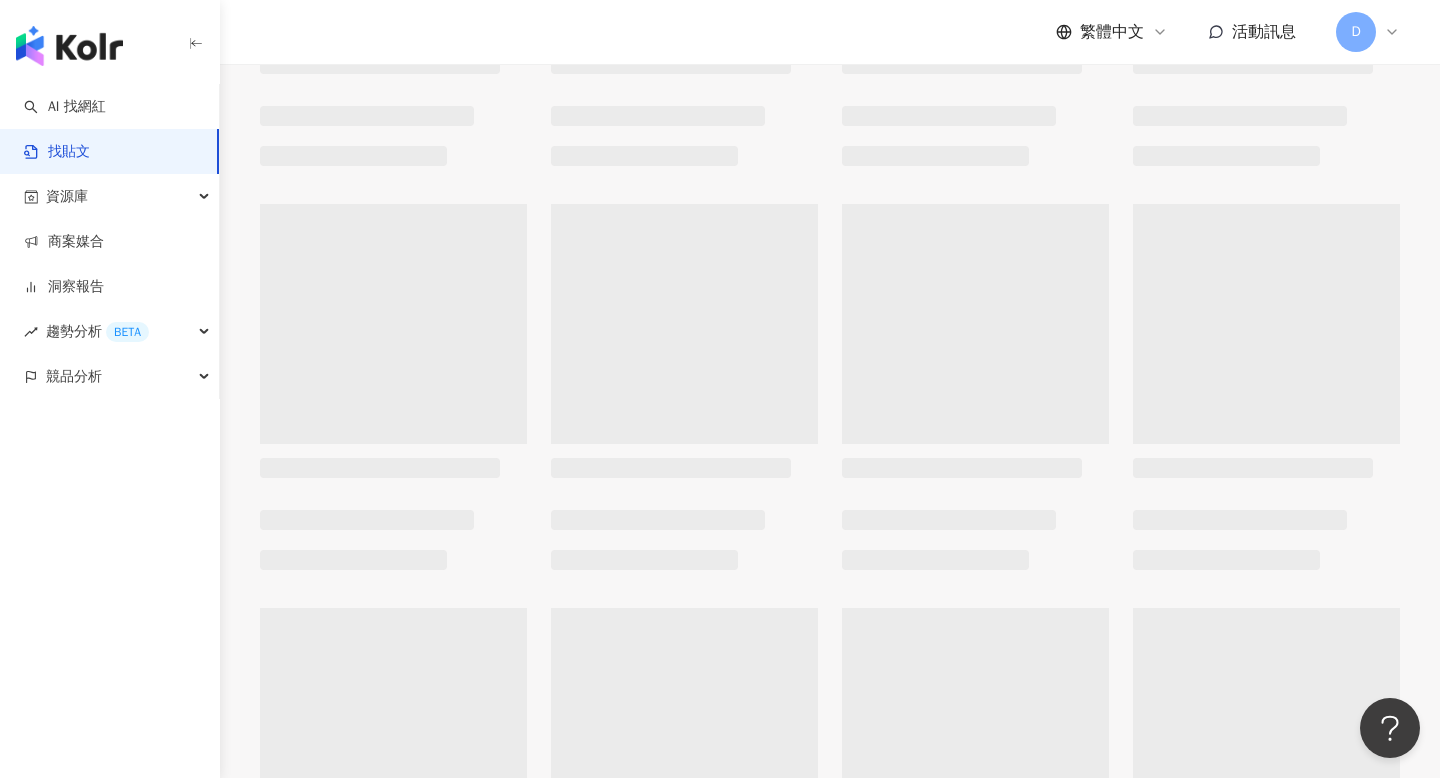 scroll, scrollTop: 0, scrollLeft: 0, axis: both 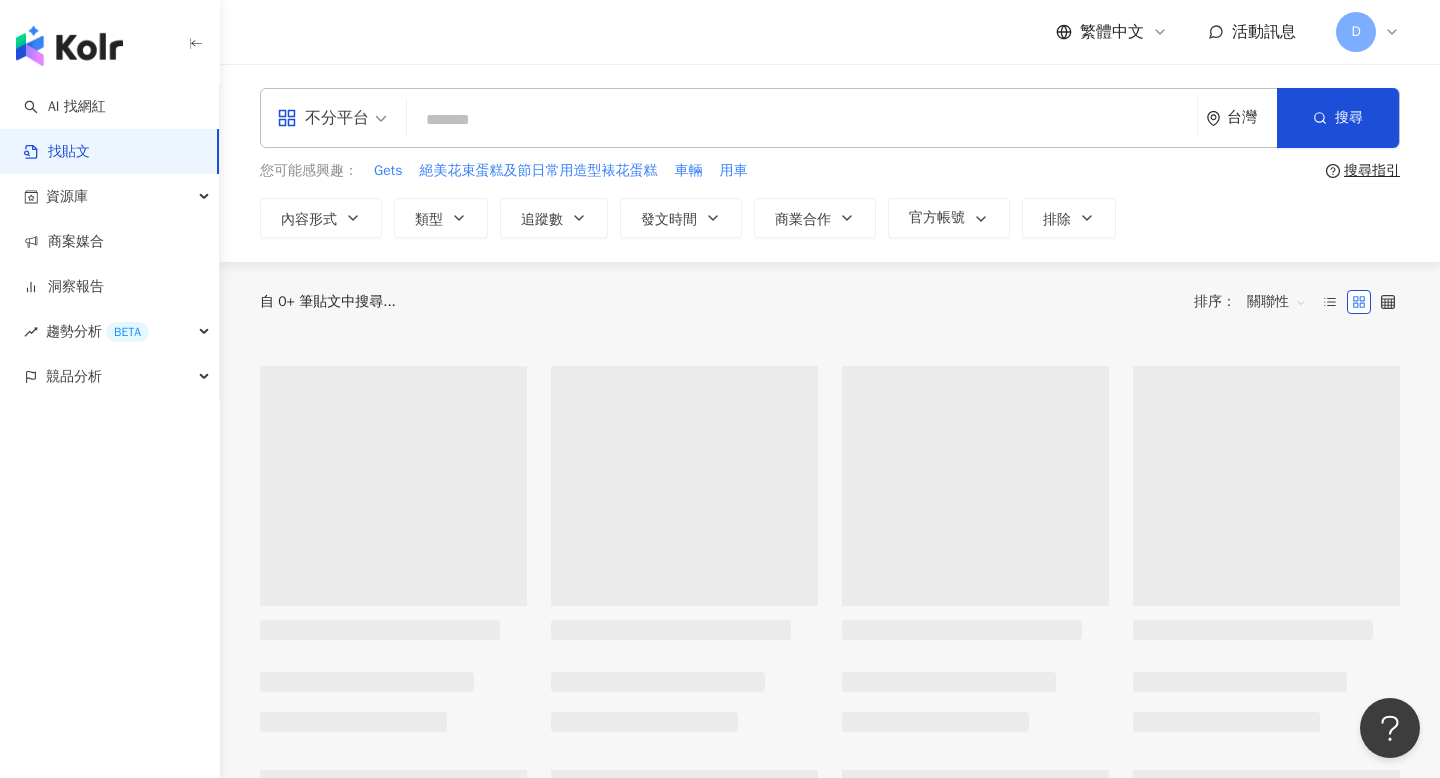 click on "不分平台" at bounding box center (323, 118) 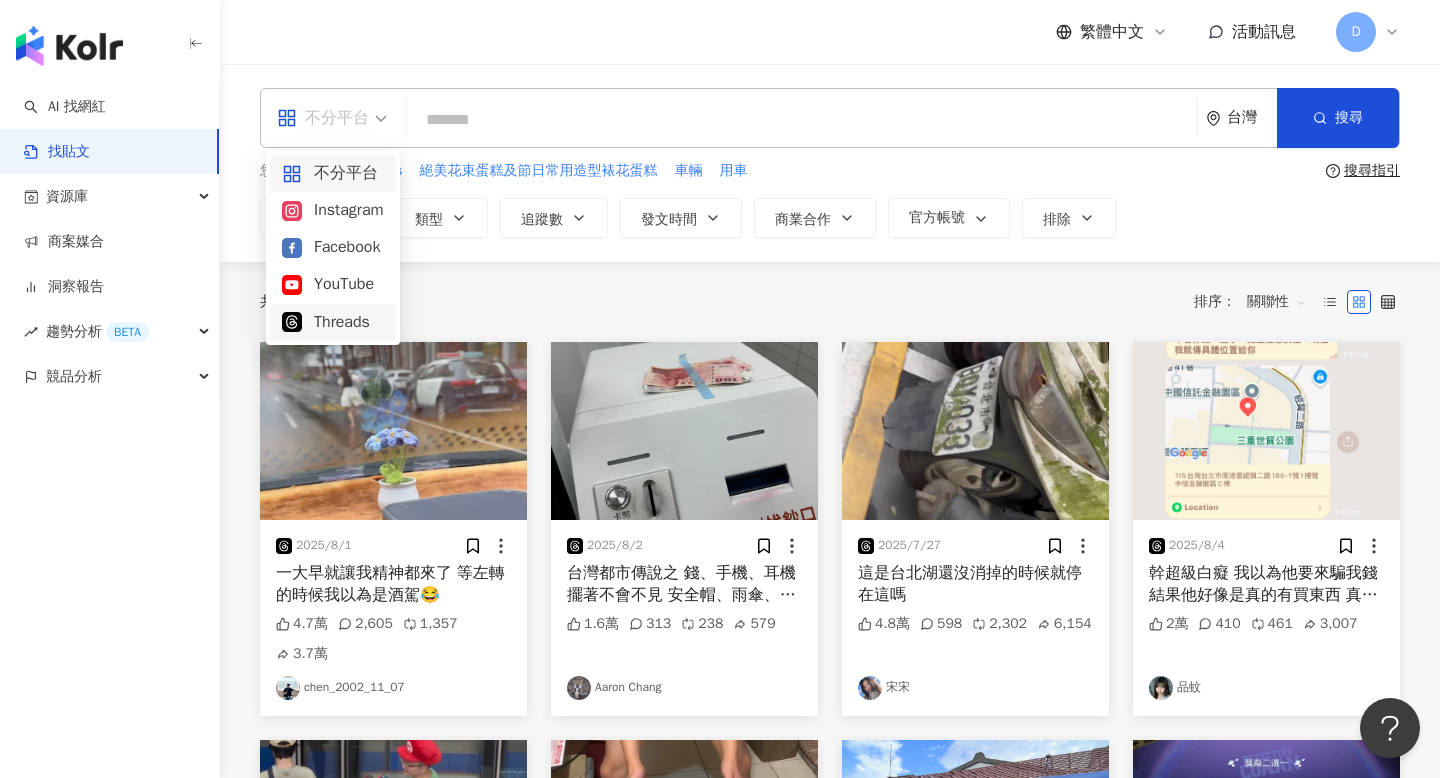 click on "Threads" at bounding box center (333, 322) 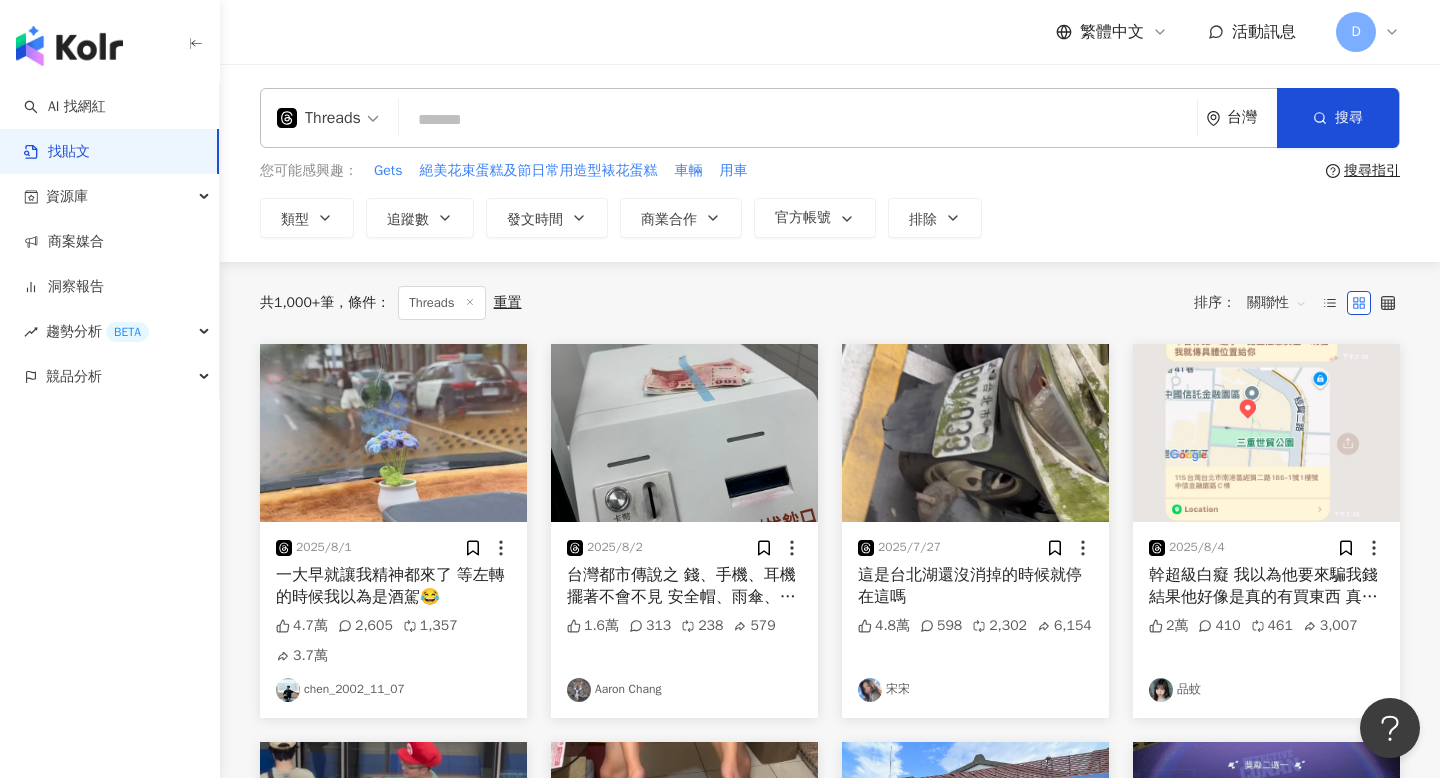 click at bounding box center (798, 119) 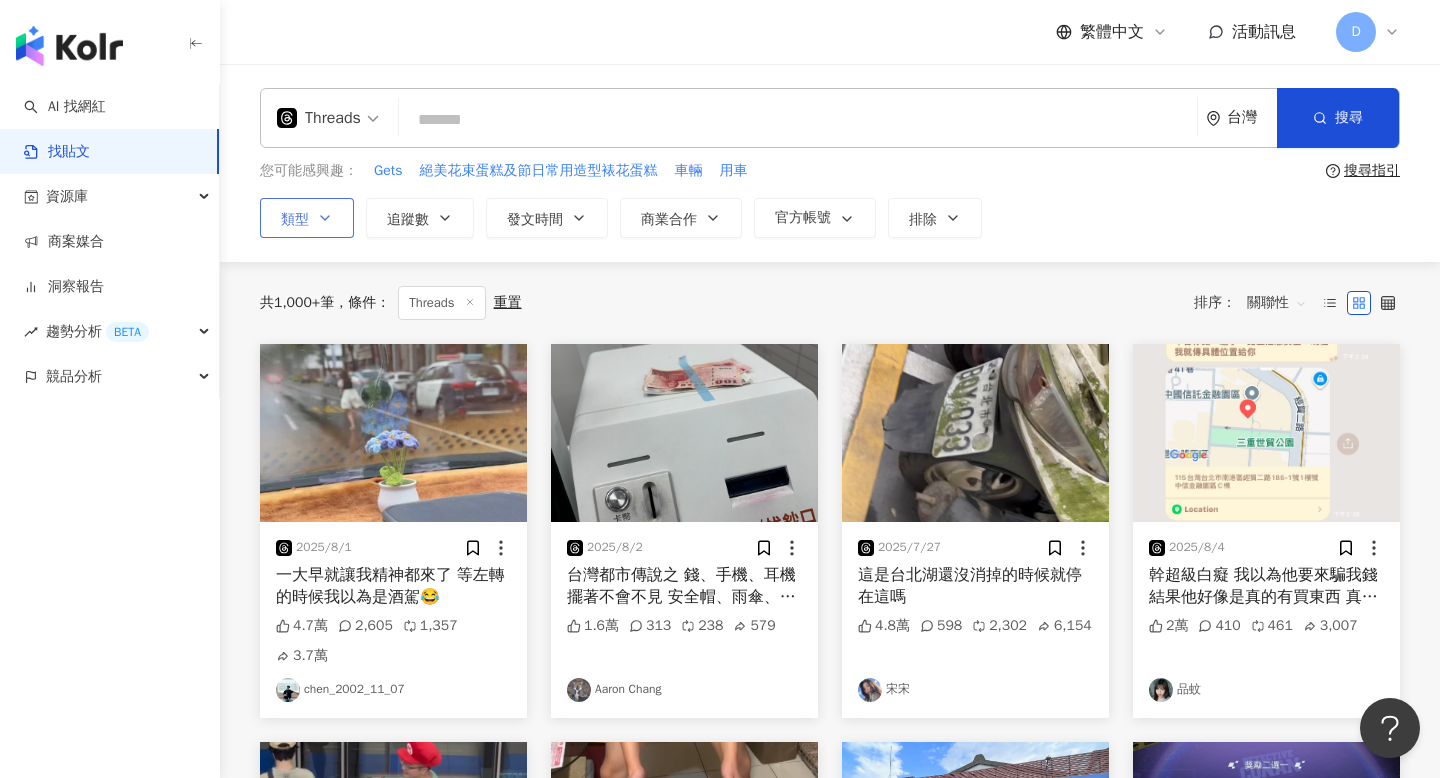click on "類型" at bounding box center (307, 218) 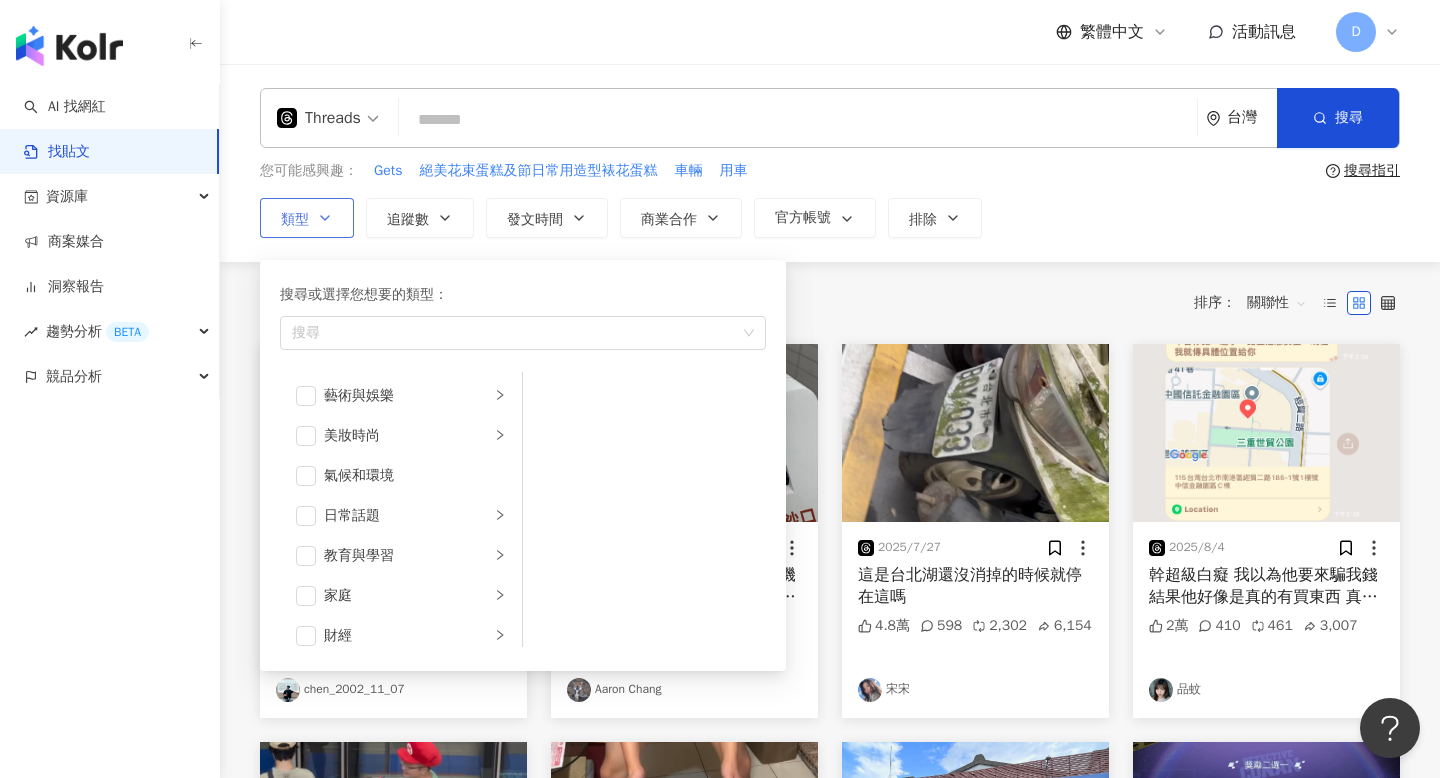 click on "類型 搜尋或選擇您想要的類型：   搜尋 藝術與娛樂 美妝時尚 氣候和環境 日常話題 教育與學習 家庭 財經 美食 命理占卜 遊戲 法政社會 生活風格 影視娛樂 醫療與健康 寵物 攝影 感情 宗教 促購導購 運動 科技 交通工具 旅遊 成人" at bounding box center [307, 218] 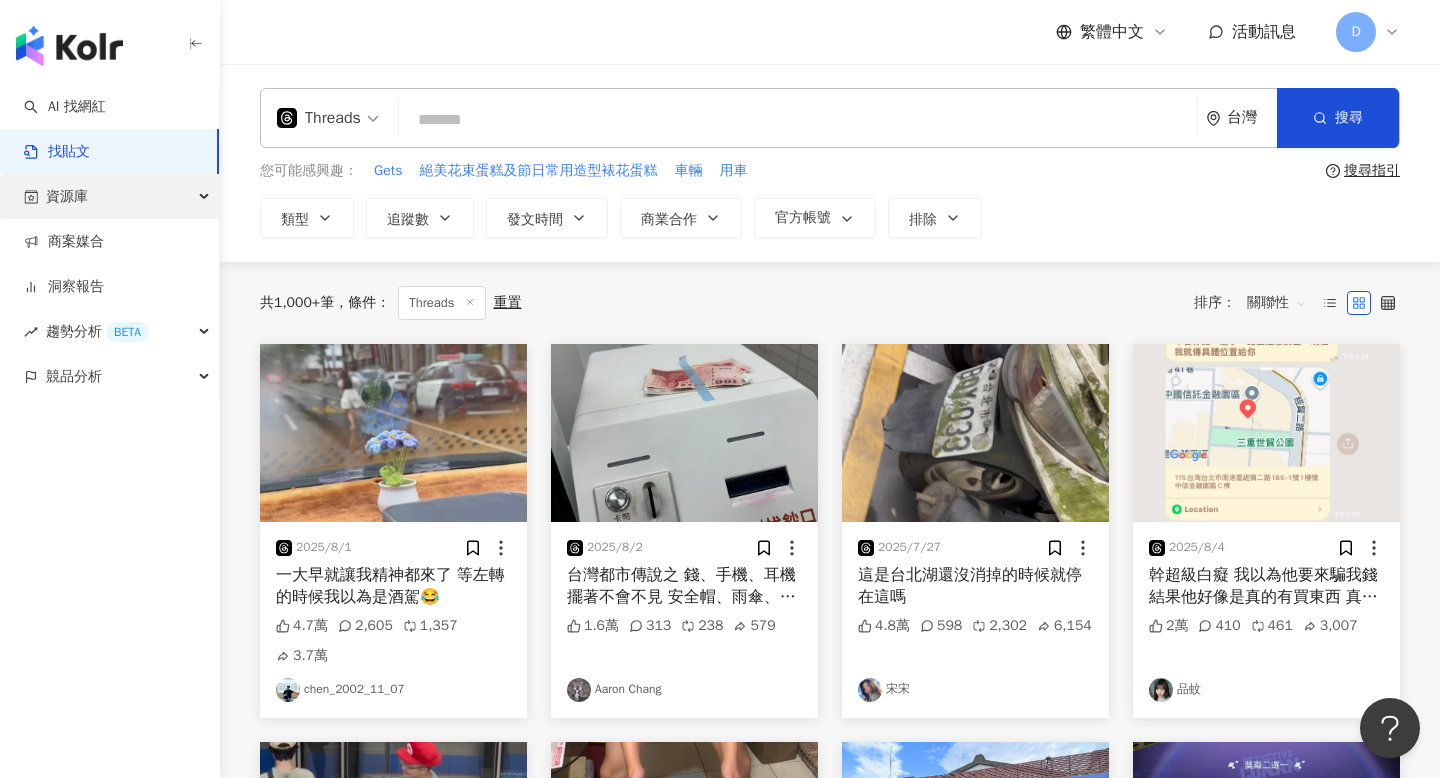 click on "資源庫" at bounding box center [109, 196] 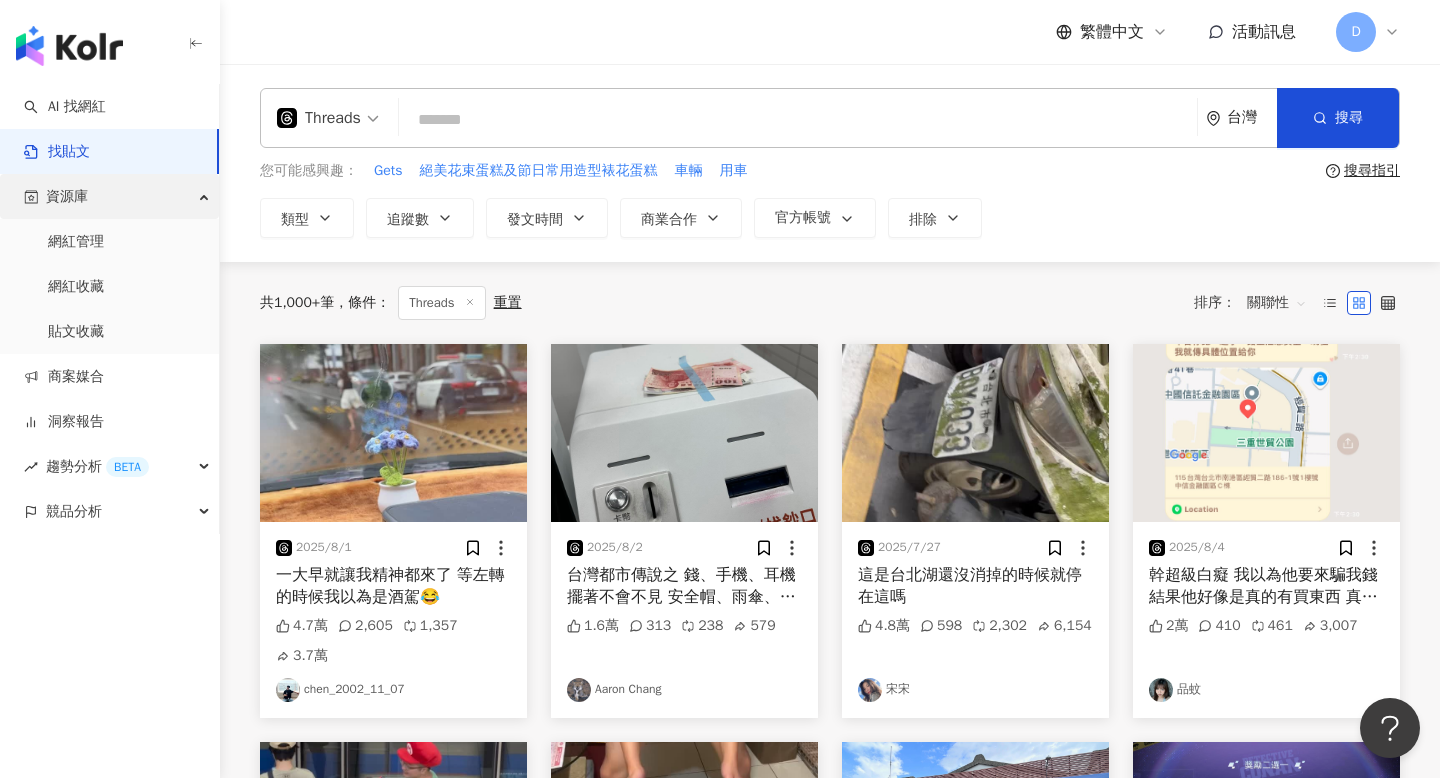 click on "資源庫" at bounding box center (109, 196) 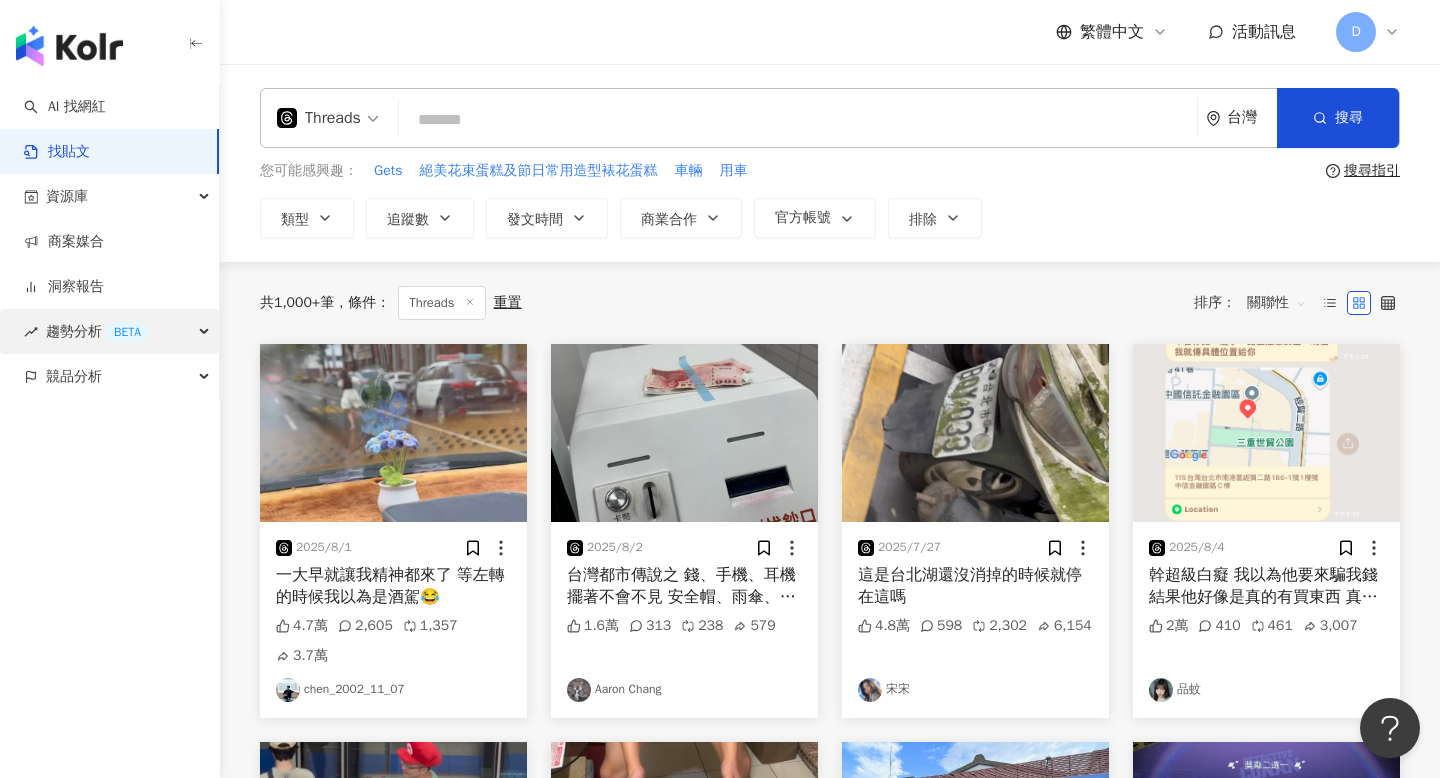 click on "趨勢分析 BETA" at bounding box center [109, 331] 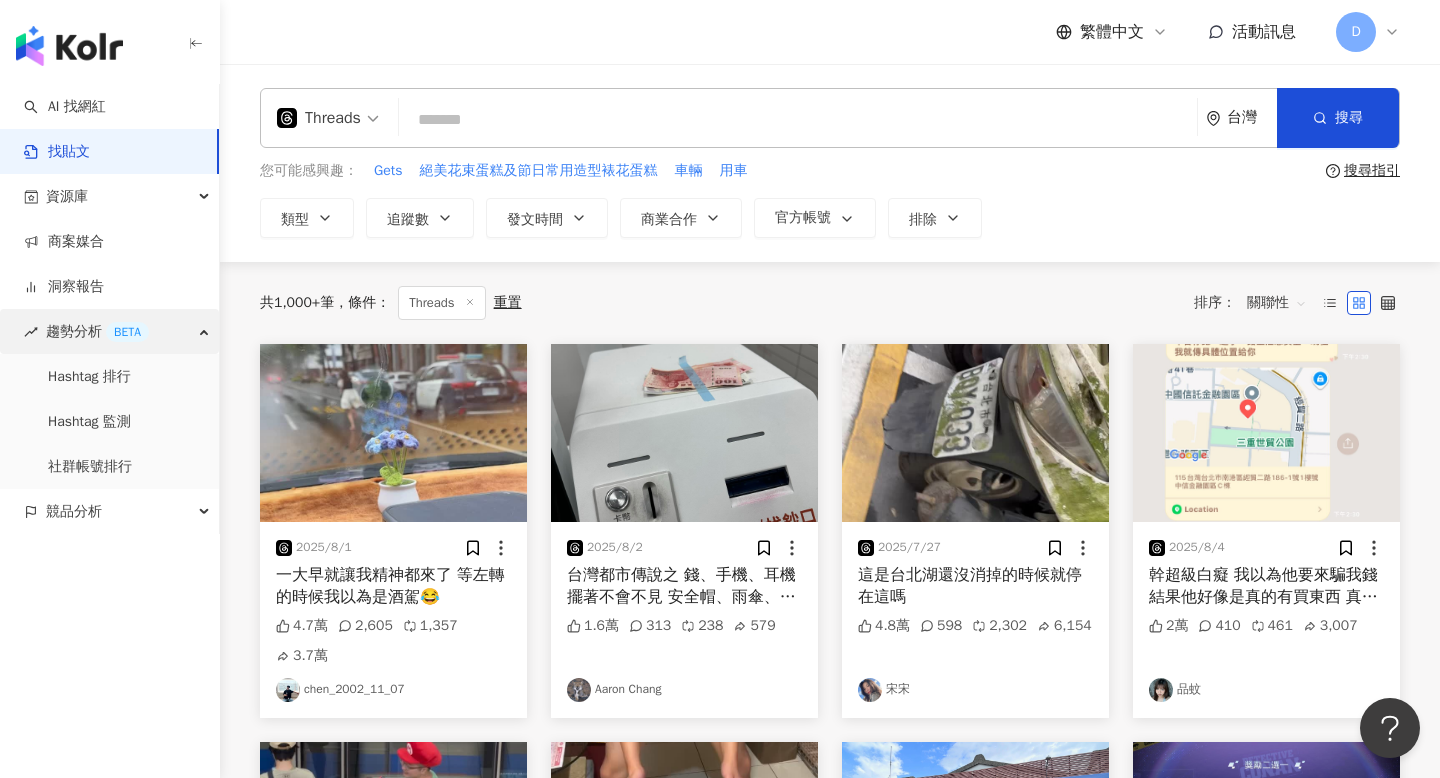 click on "趨勢分析 BETA" at bounding box center [109, 331] 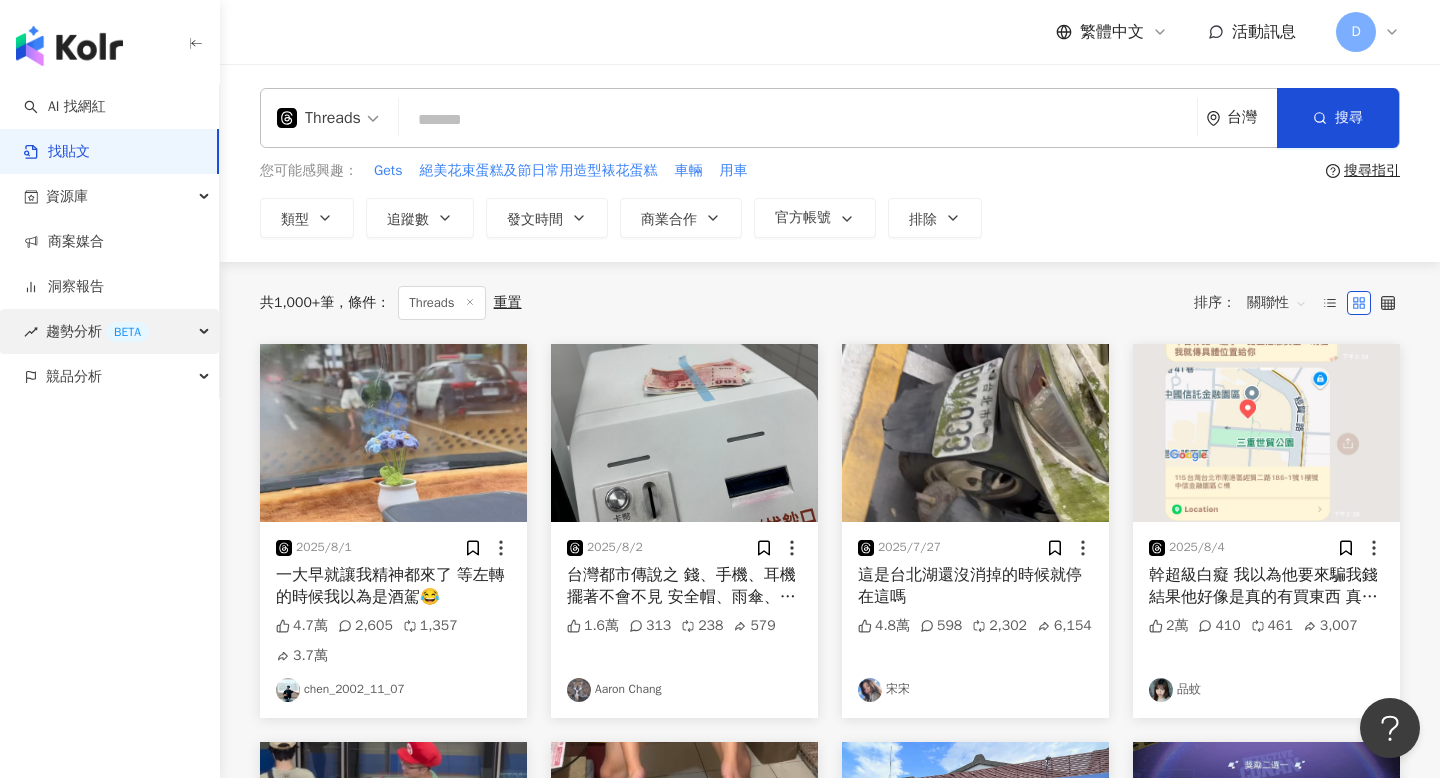 click on "趨勢分析 BETA" at bounding box center [109, 331] 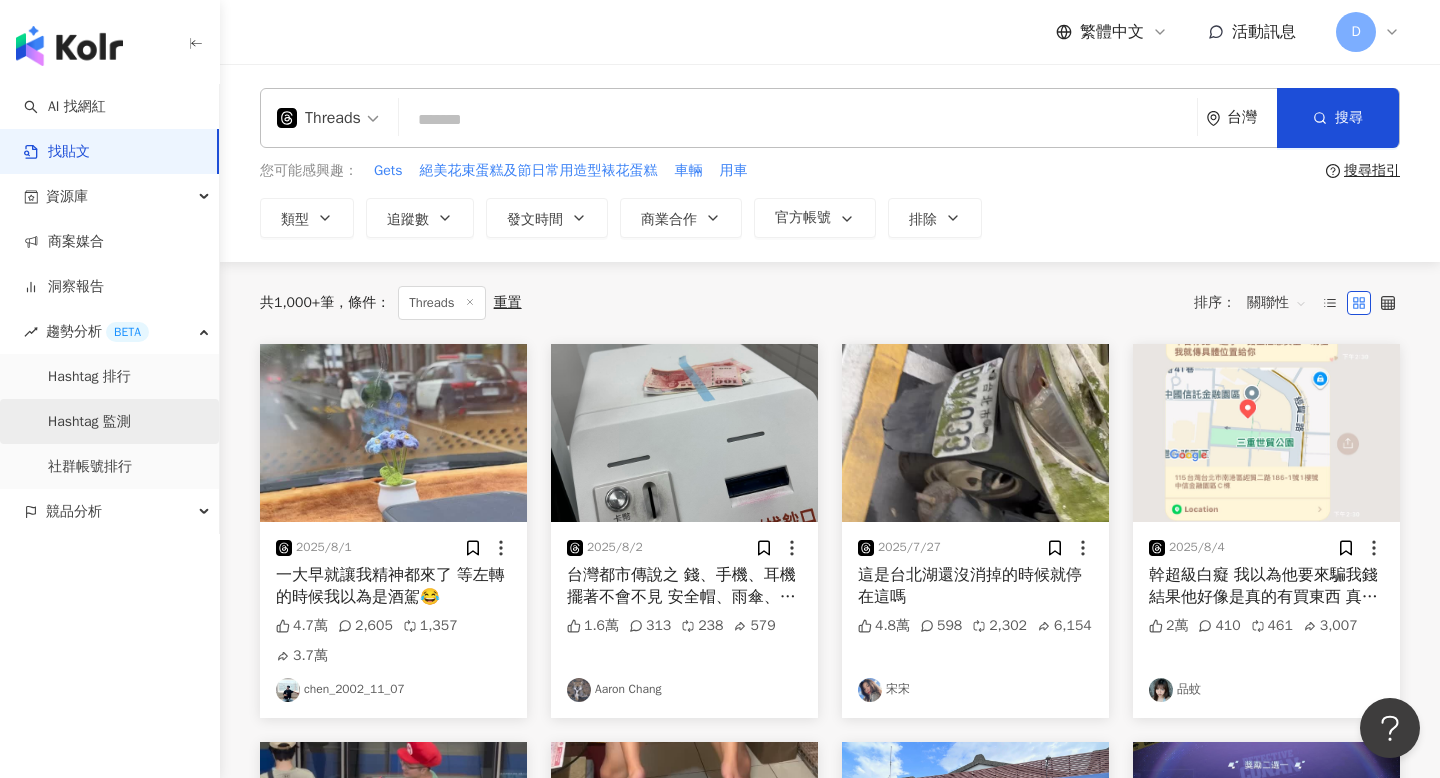 click on "Hashtag 監測" at bounding box center (89, 422) 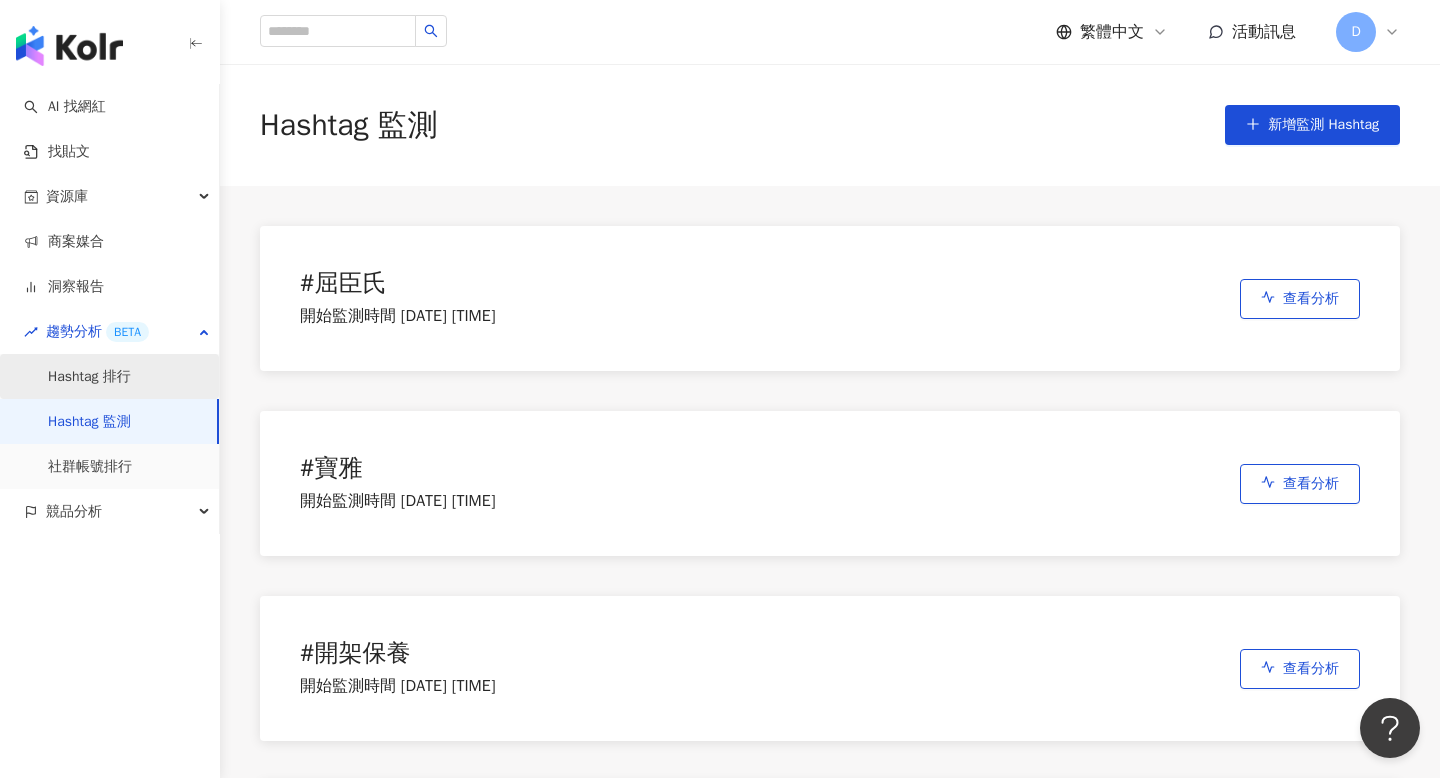 click on "Hashtag 排行" at bounding box center (89, 377) 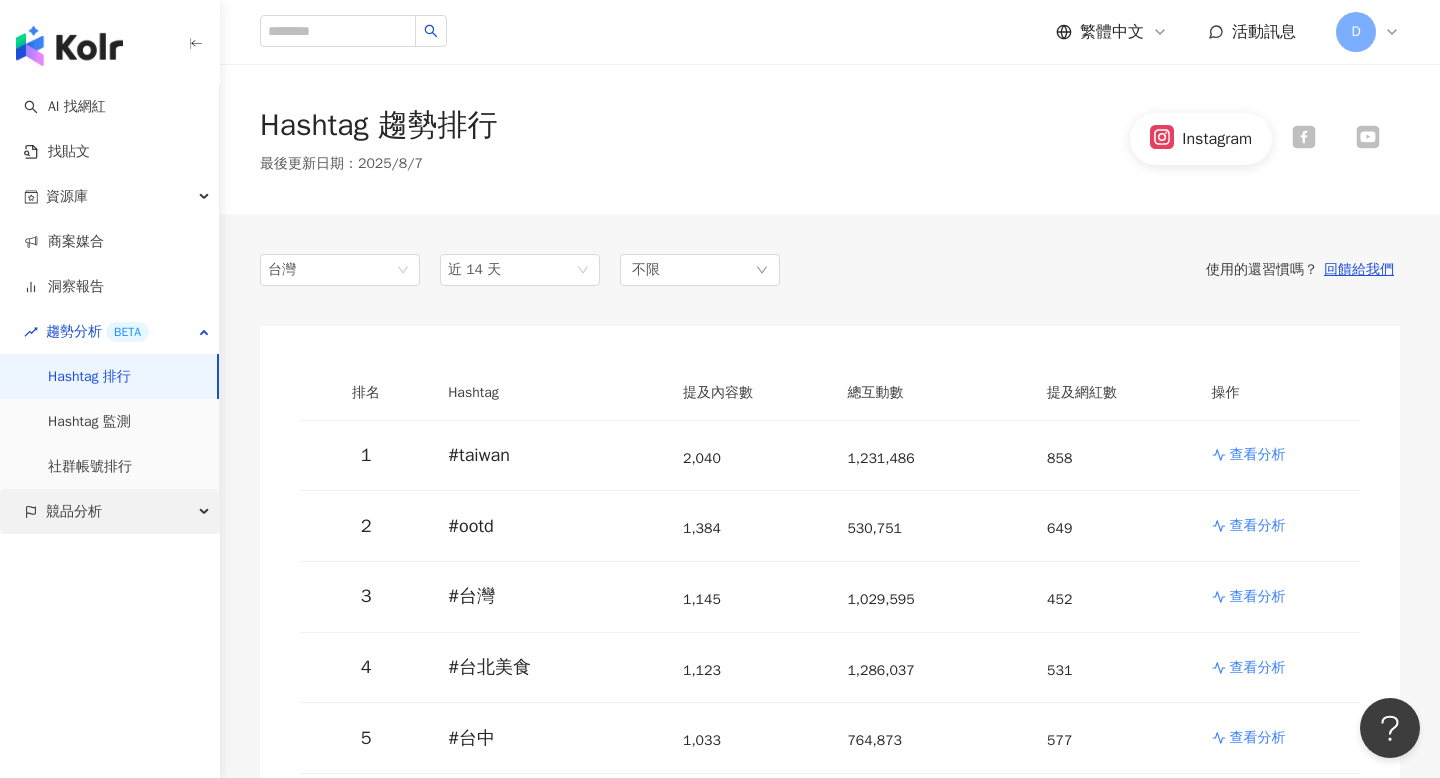 click on "競品分析" at bounding box center (109, 511) 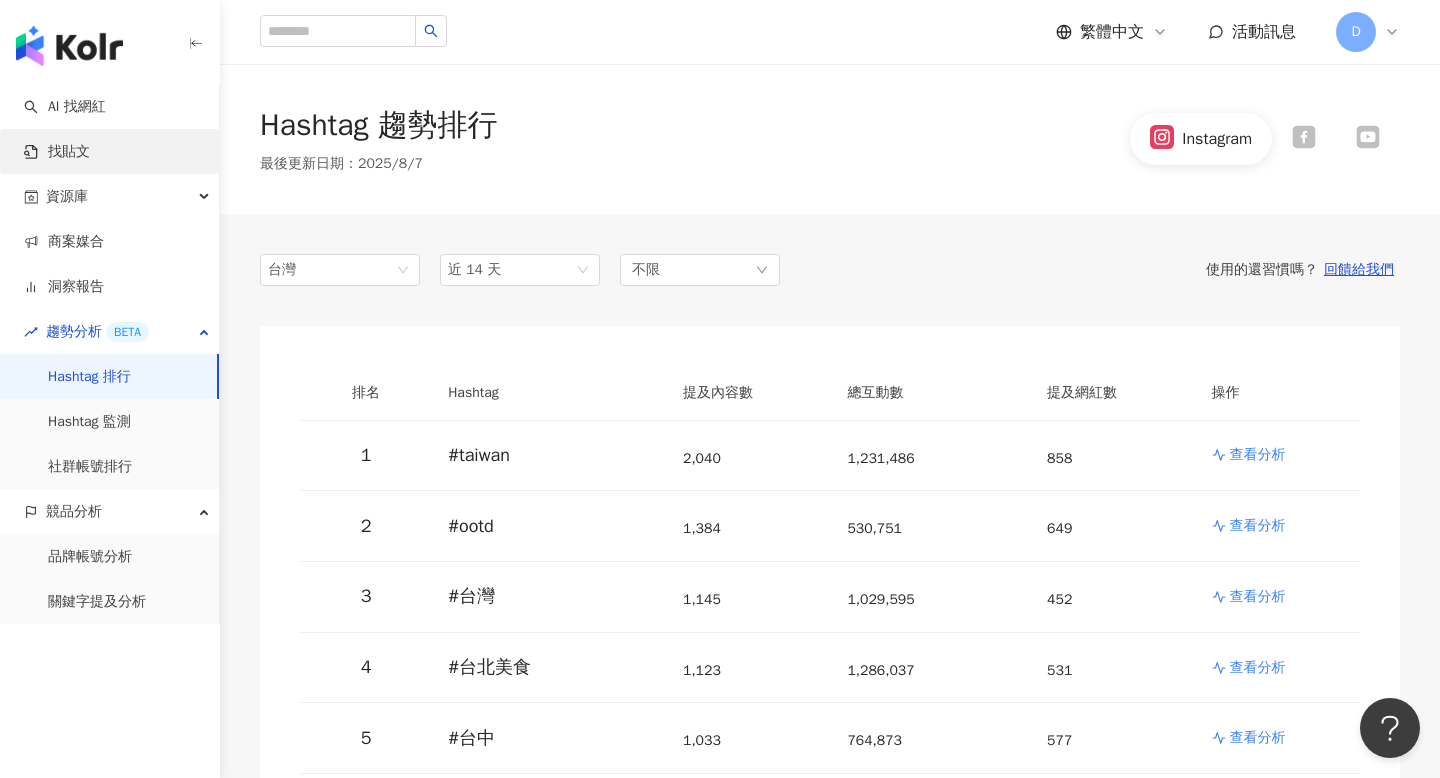 click on "找貼文" at bounding box center [57, 152] 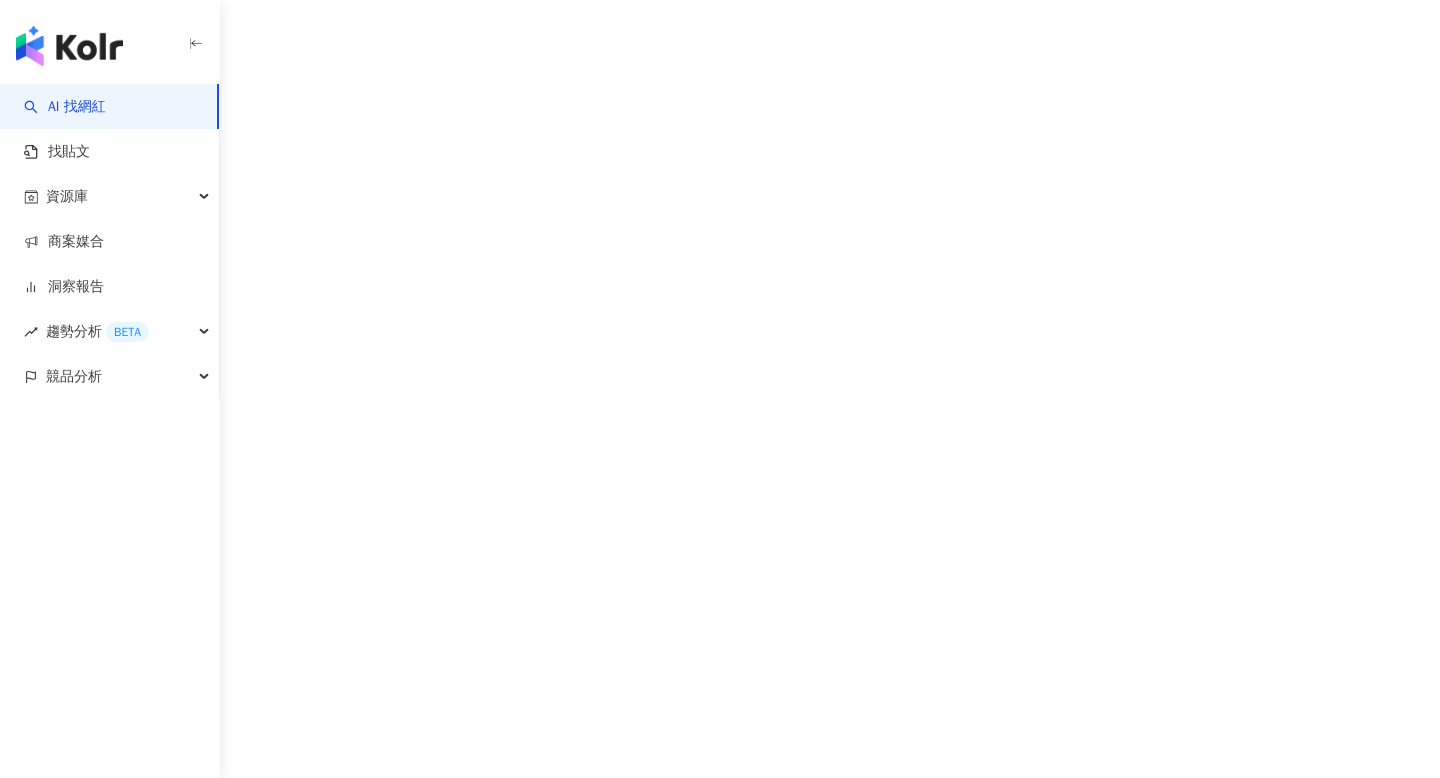 scroll, scrollTop: 0, scrollLeft: 0, axis: both 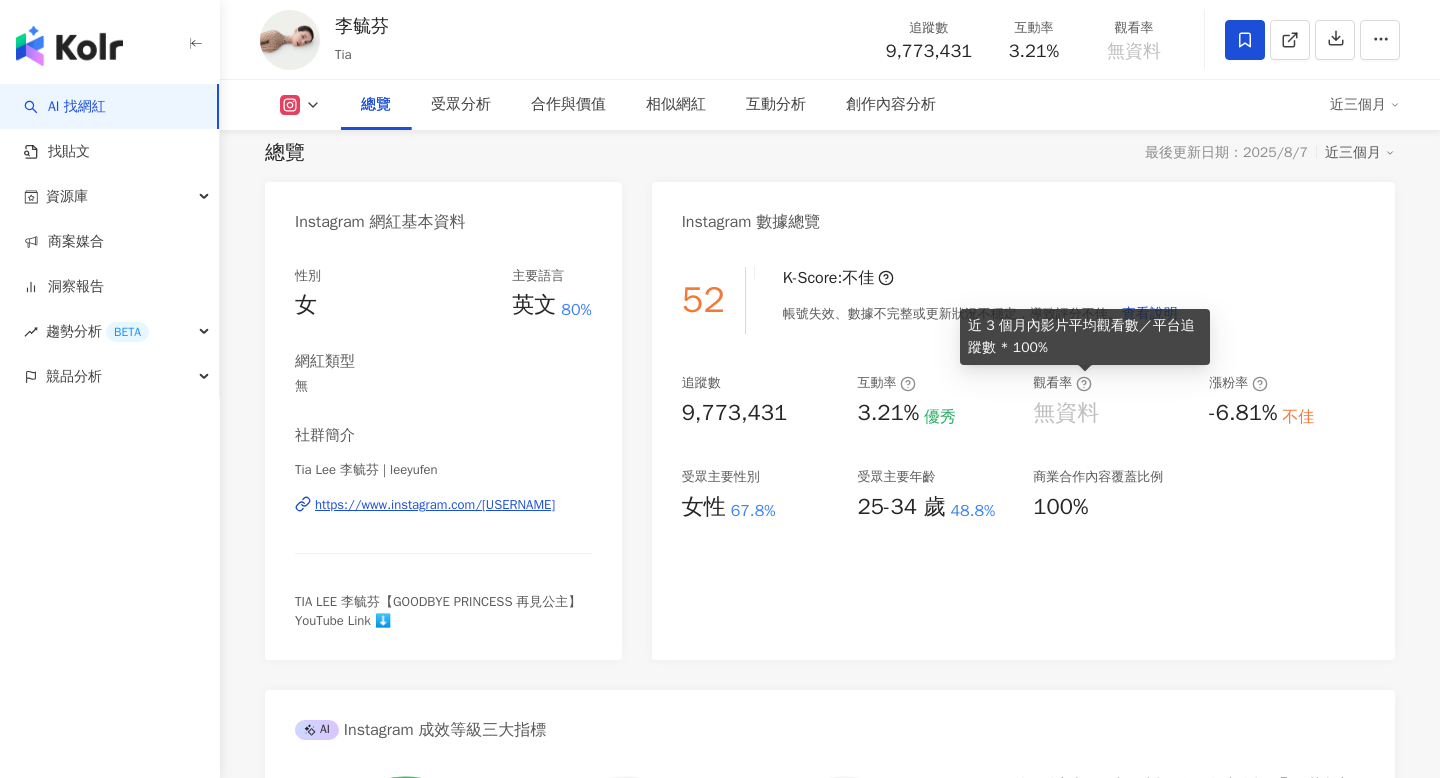 click 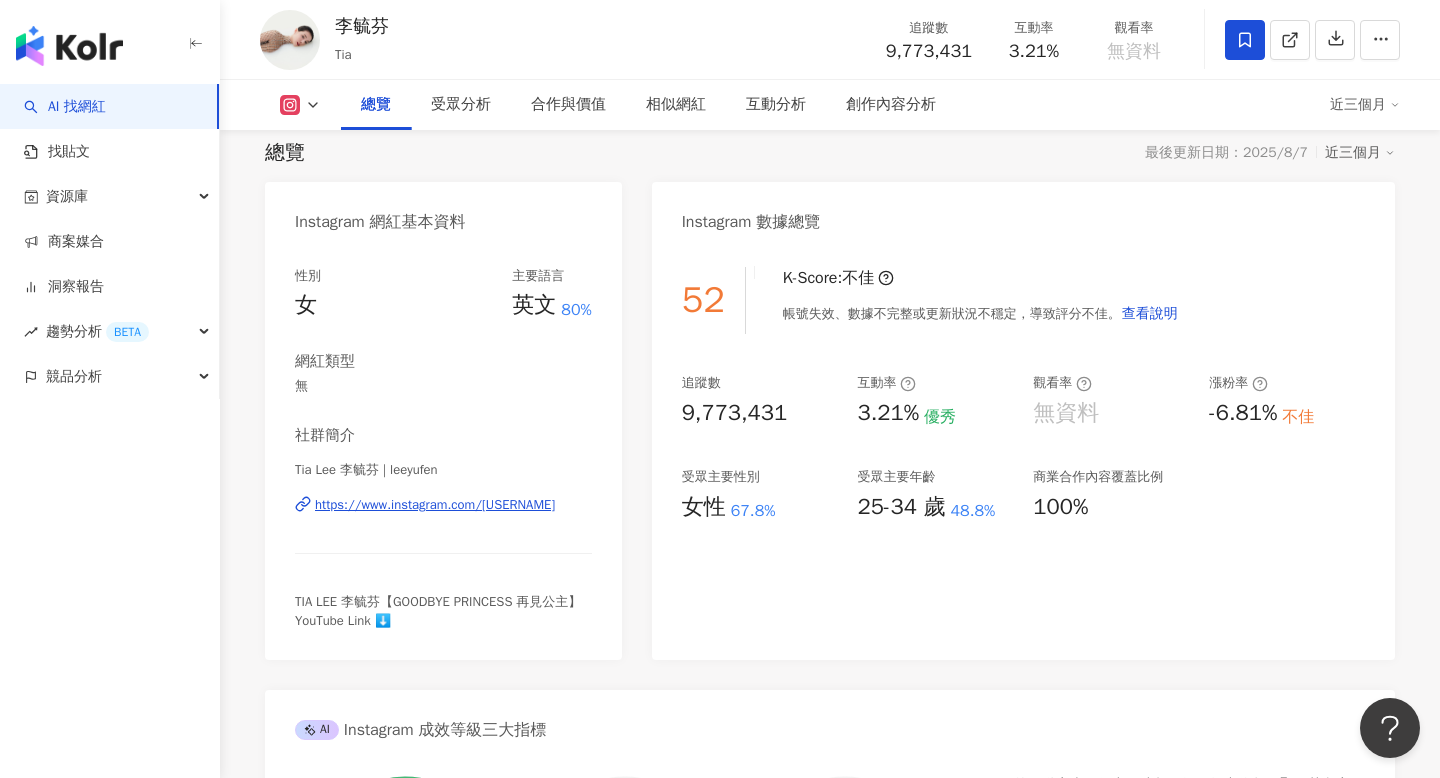 scroll, scrollTop: 0, scrollLeft: 0, axis: both 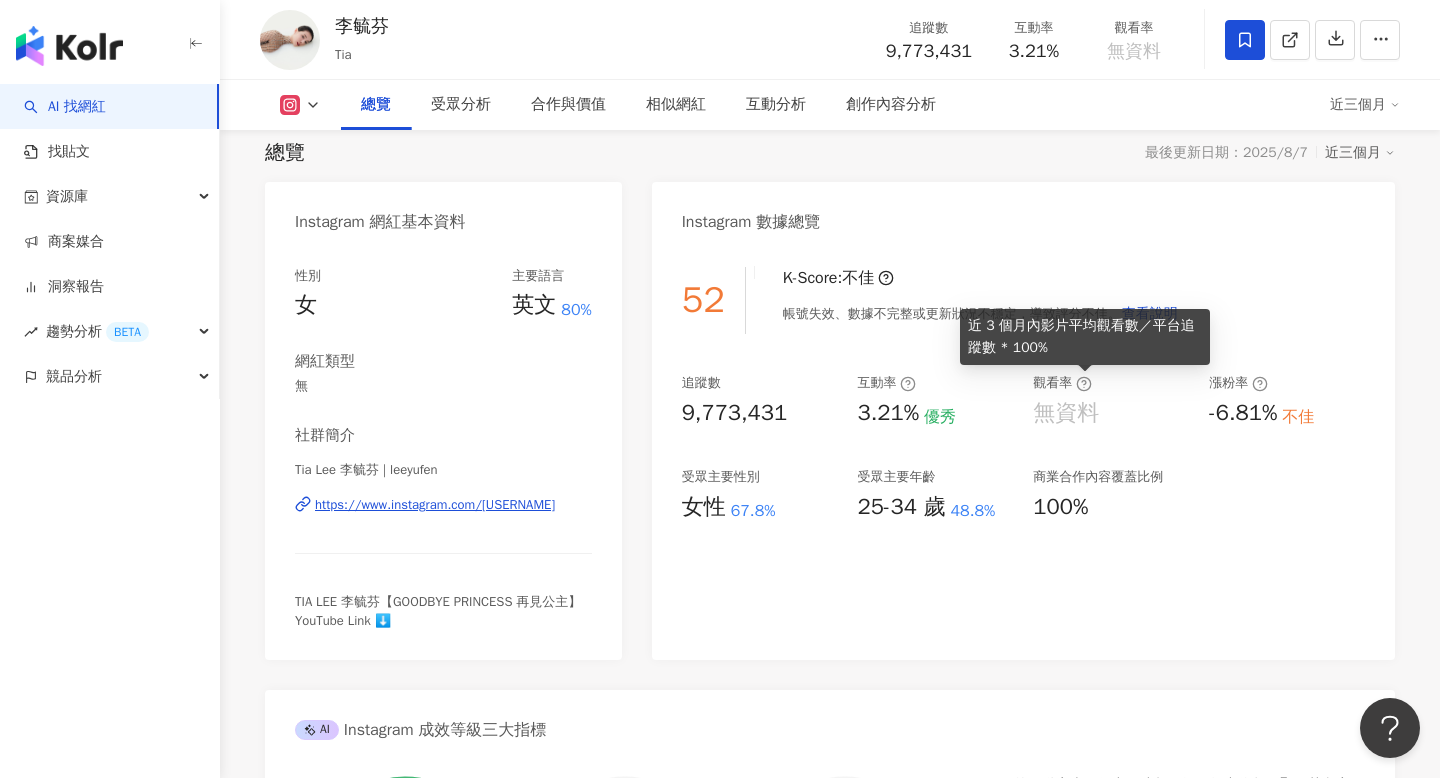 click 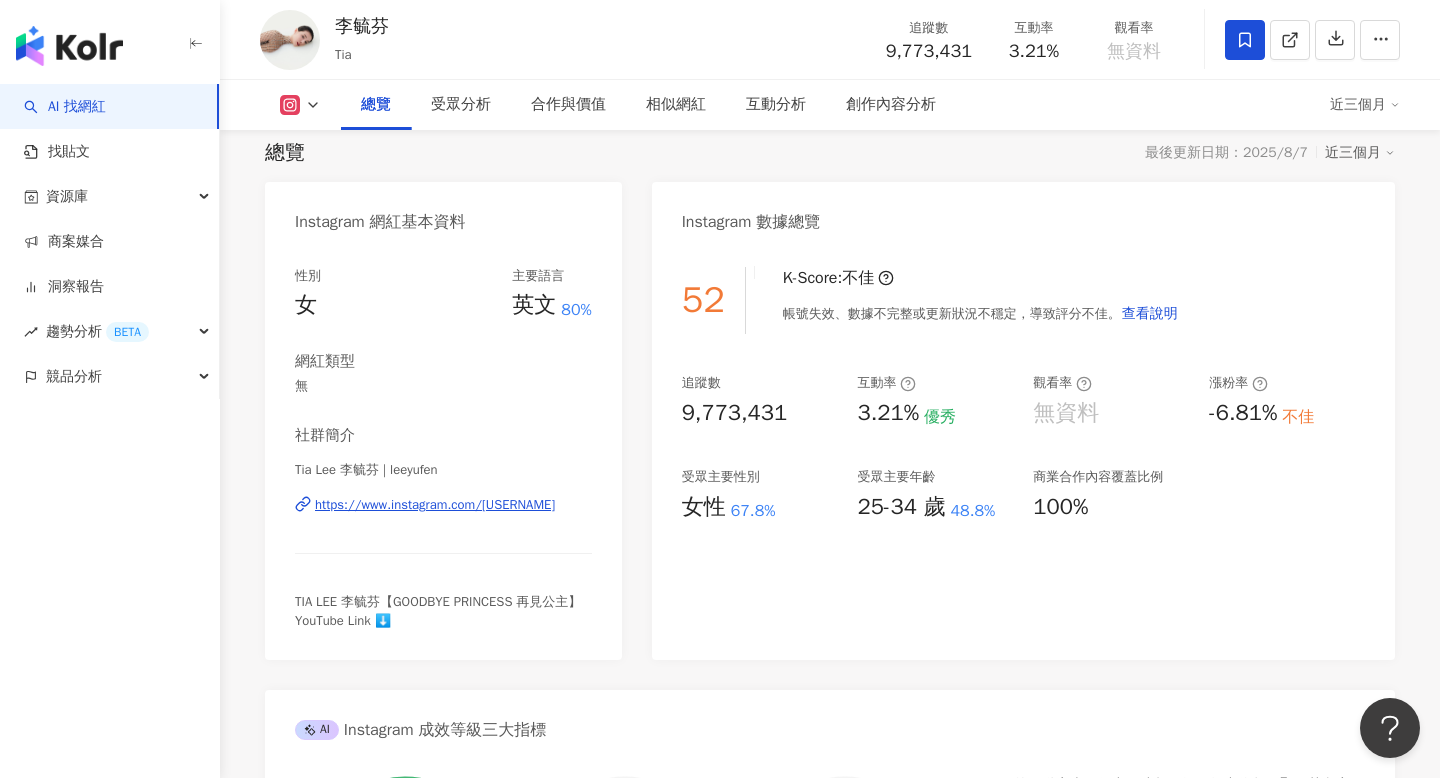 click 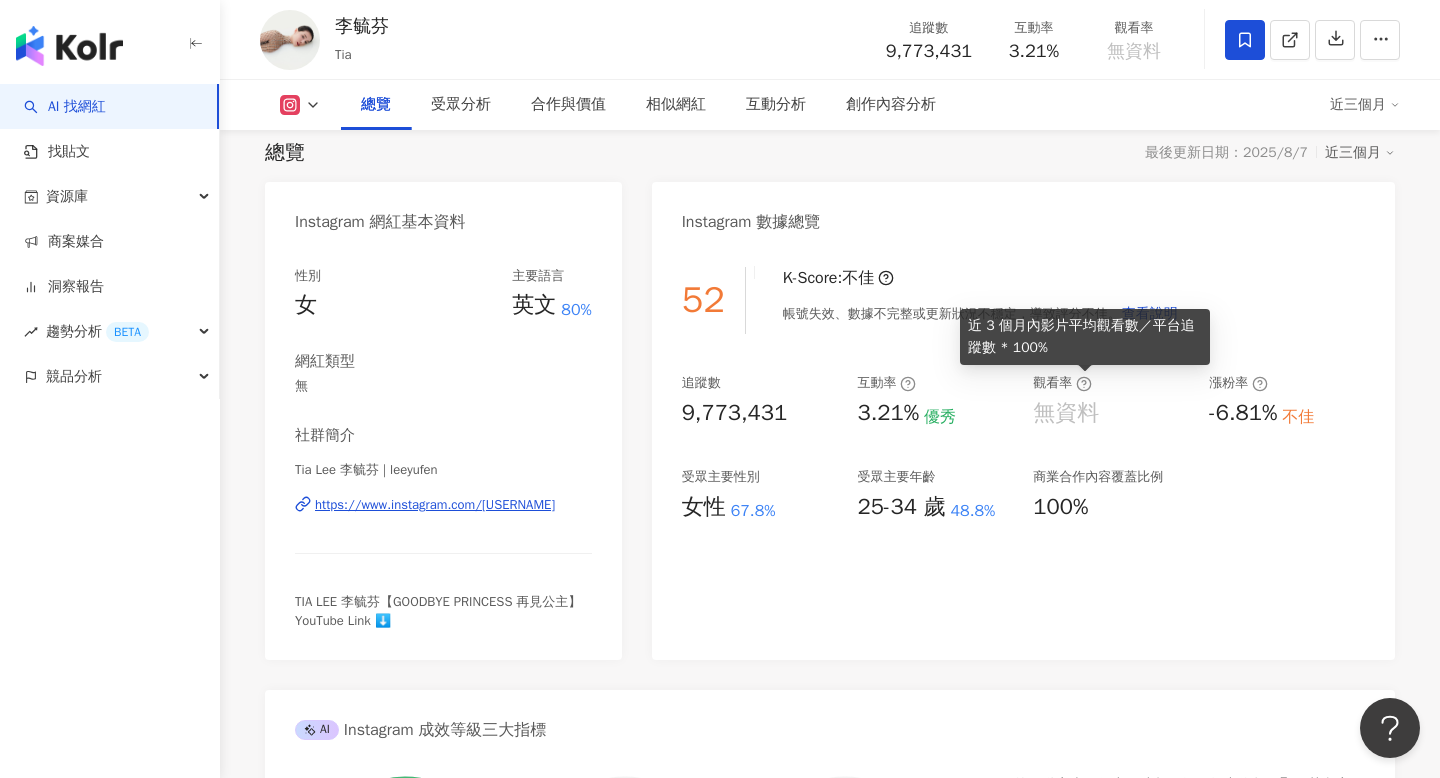 click 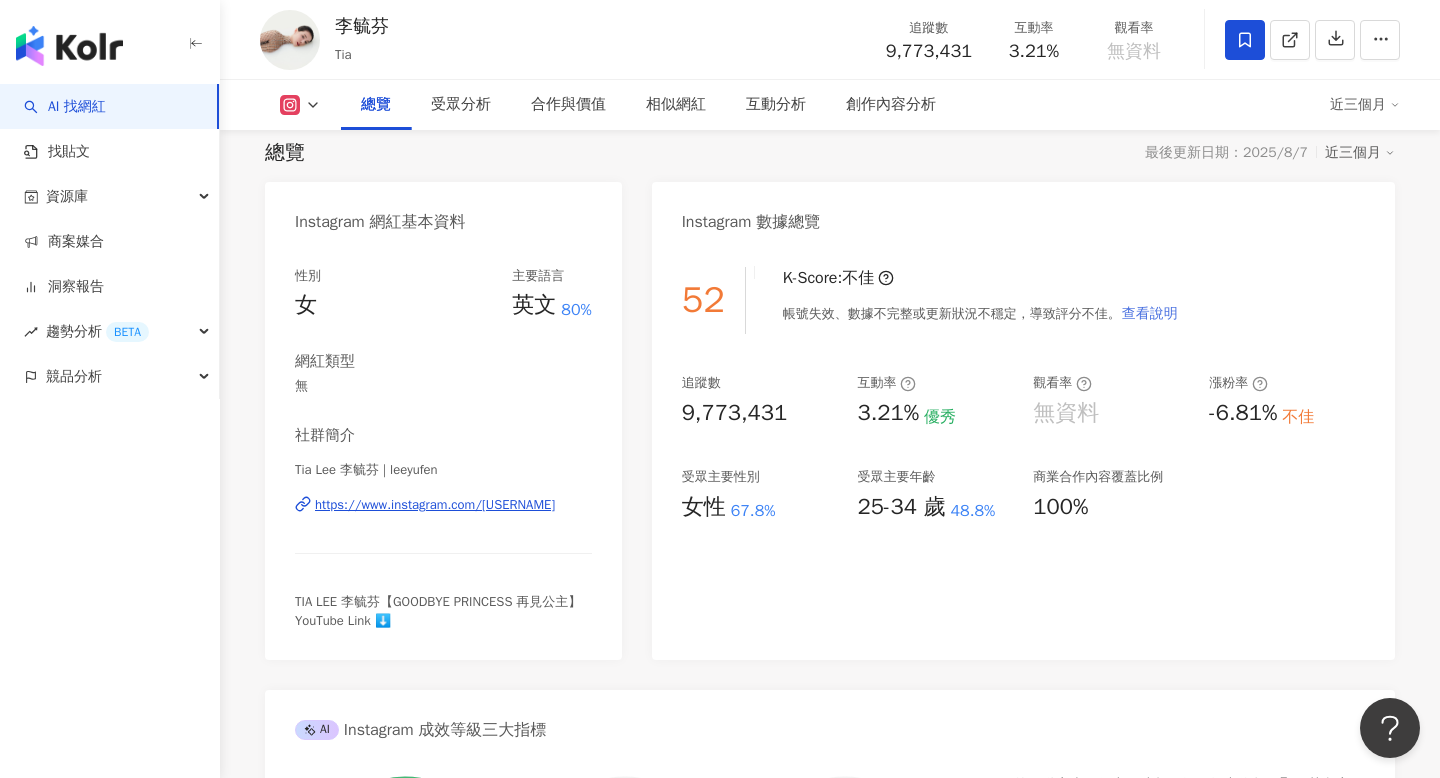 click on "查看說明" at bounding box center [1150, 314] 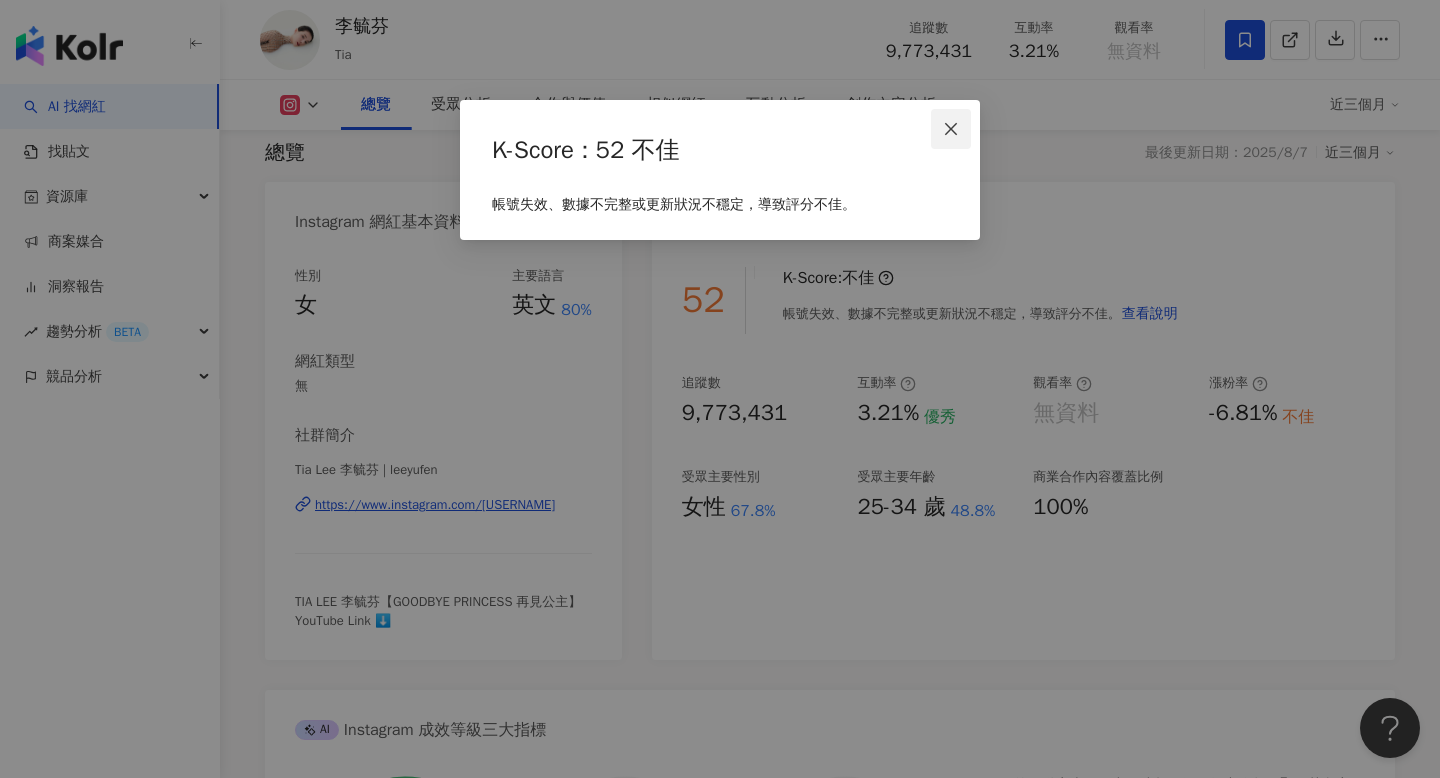 click 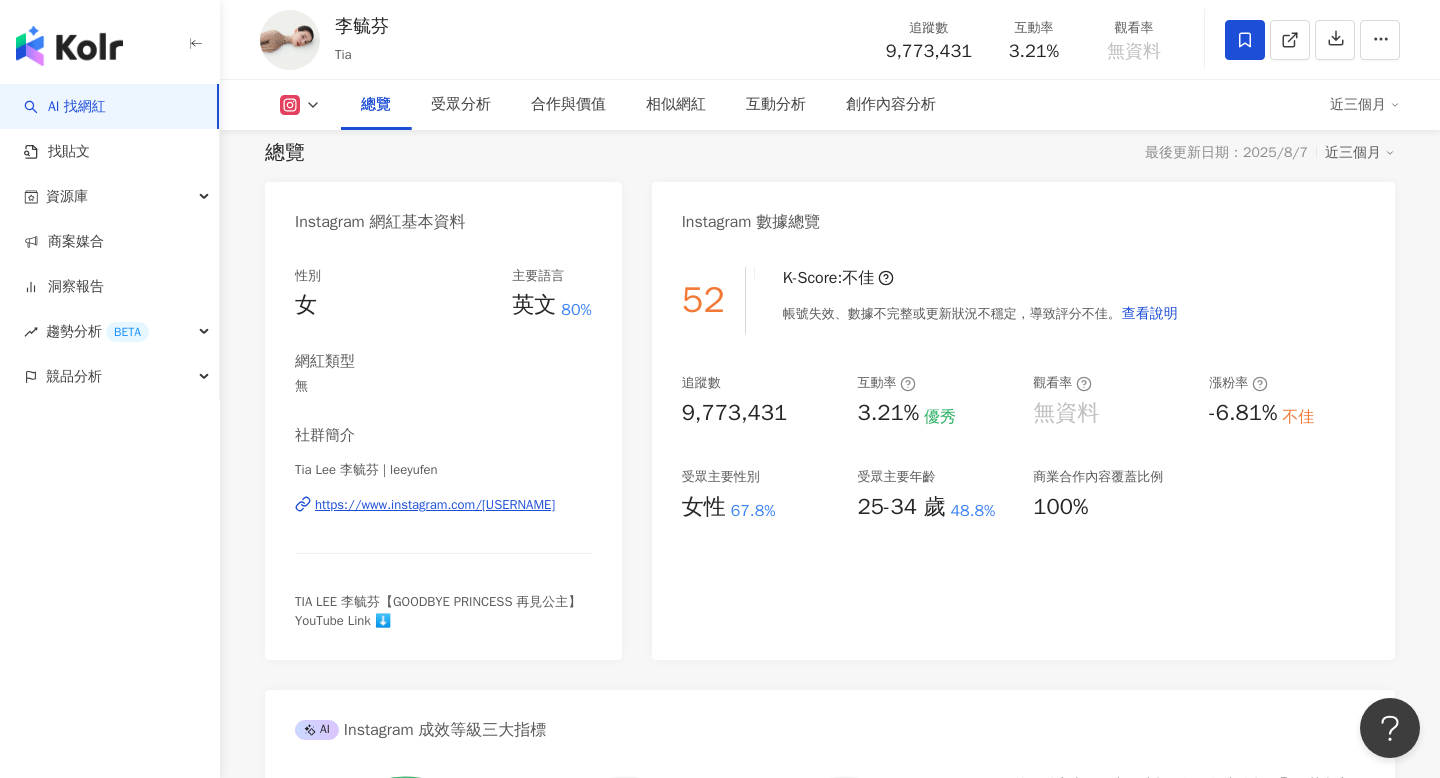 click on "帳號失效、數據不完整或更新狀況不穩定，導致評分不佳。 查看說明" at bounding box center (981, 314) 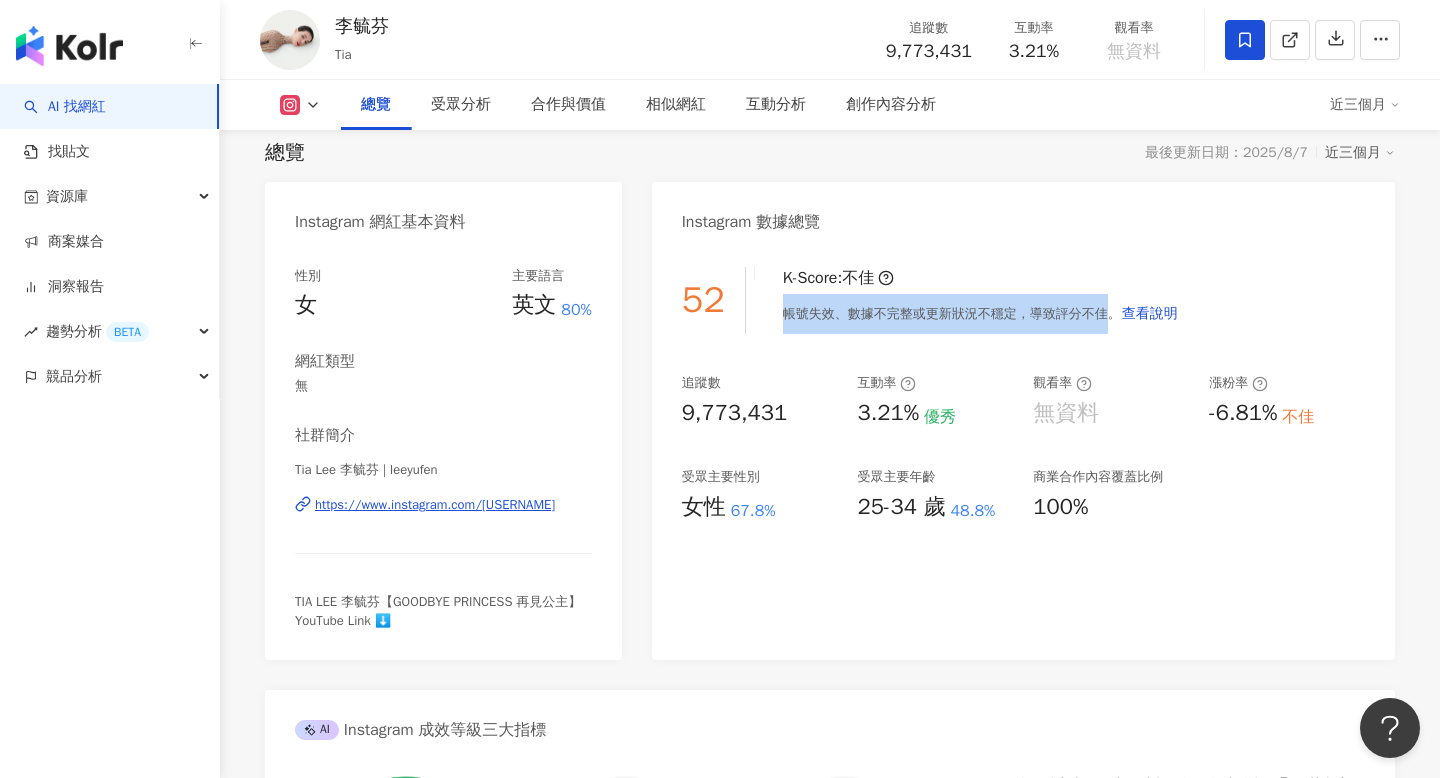 drag, startPoint x: 786, startPoint y: 316, endPoint x: 1116, endPoint y: 303, distance: 330.25595 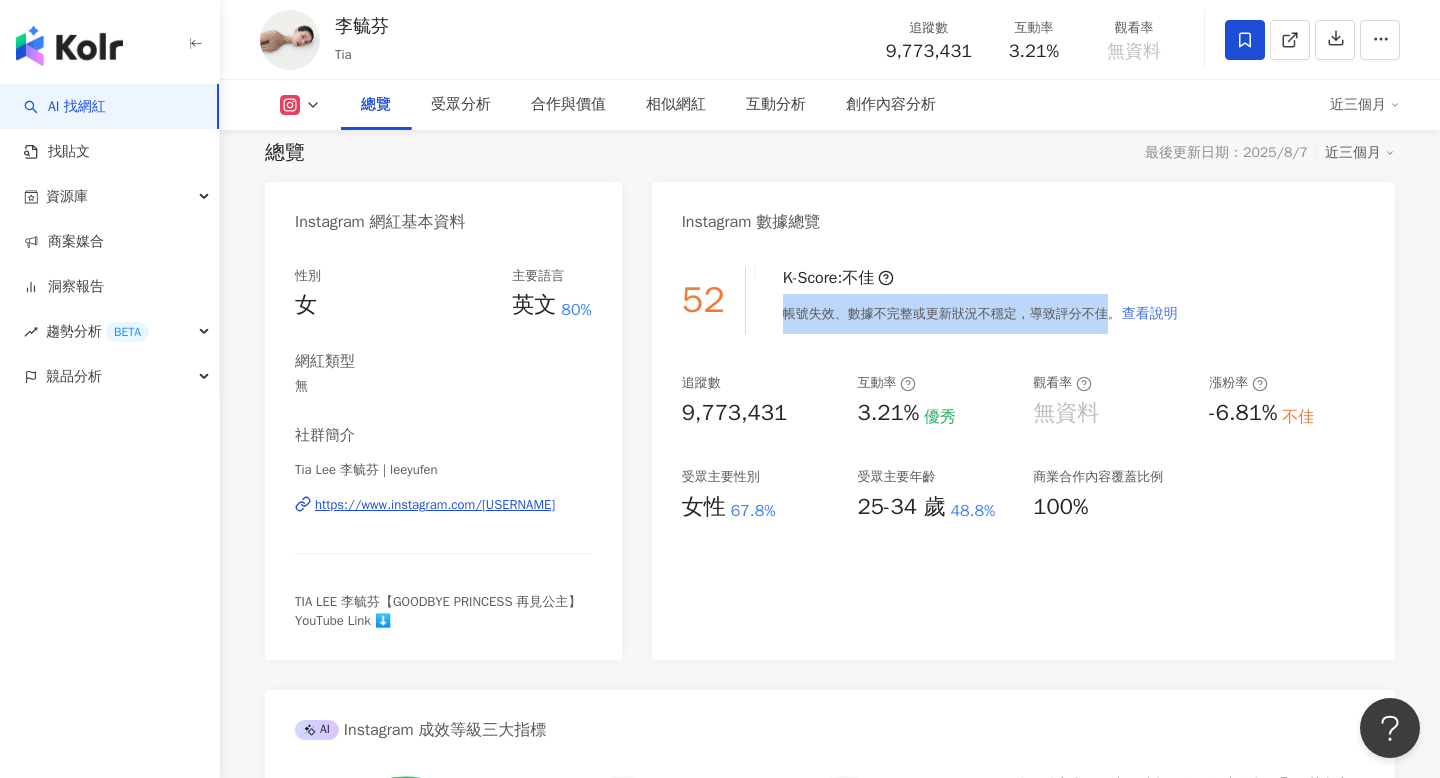 click on "查看說明" at bounding box center [1150, 314] 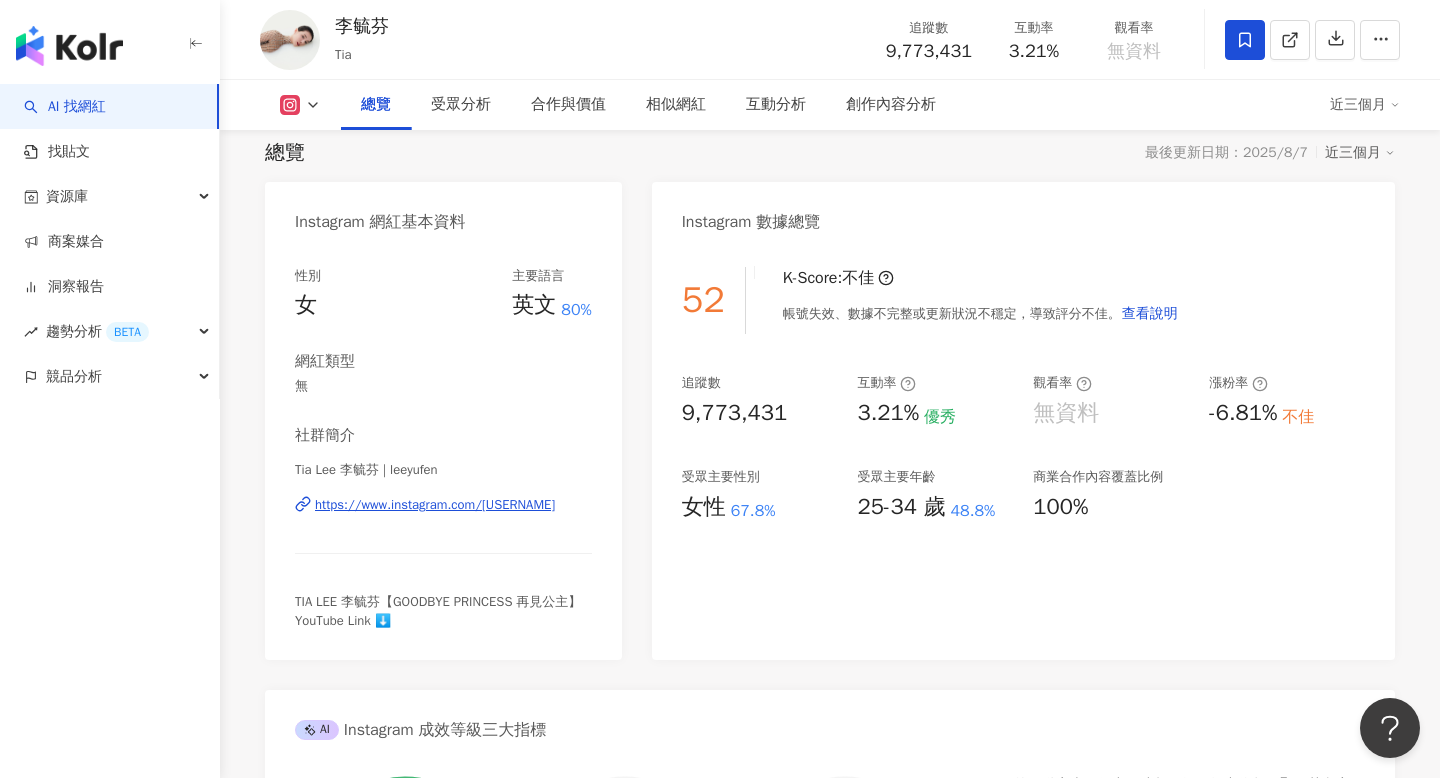 click on "近三個月" at bounding box center [1360, 153] 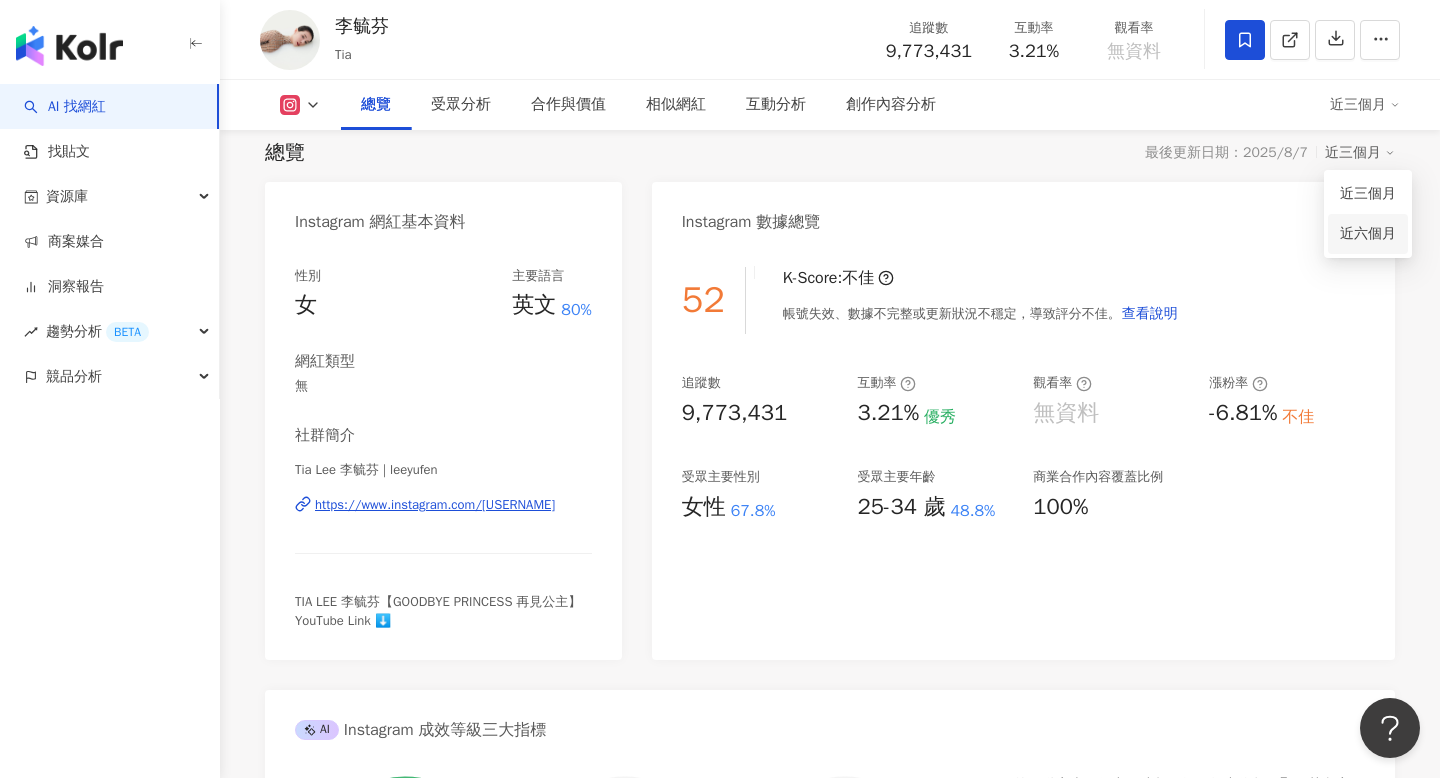 click on "近六個月" at bounding box center (1368, 234) 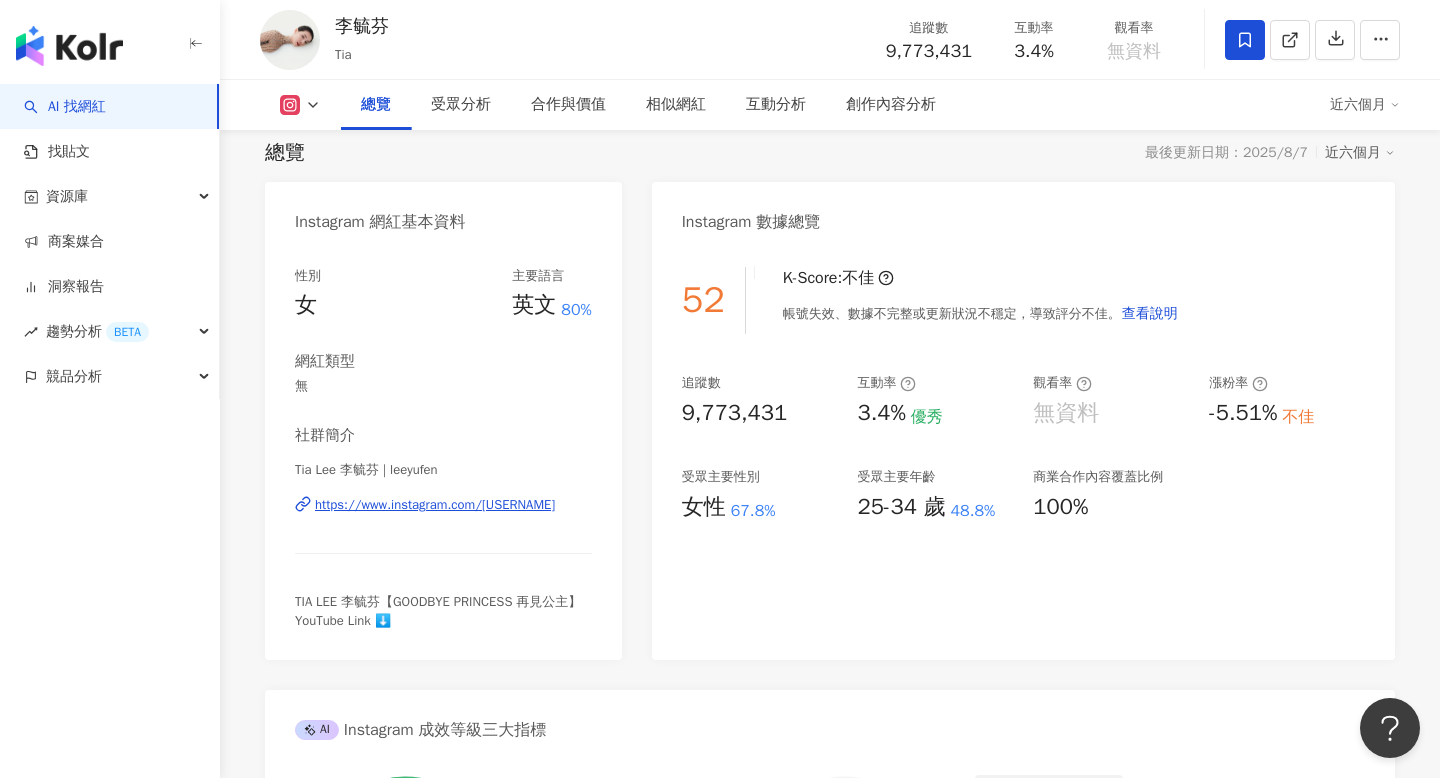 click on "K-Score :   不佳 帳號失效、數據不完整或更新狀況不穩定，導致評分不佳。 查看說明" at bounding box center (971, 300) 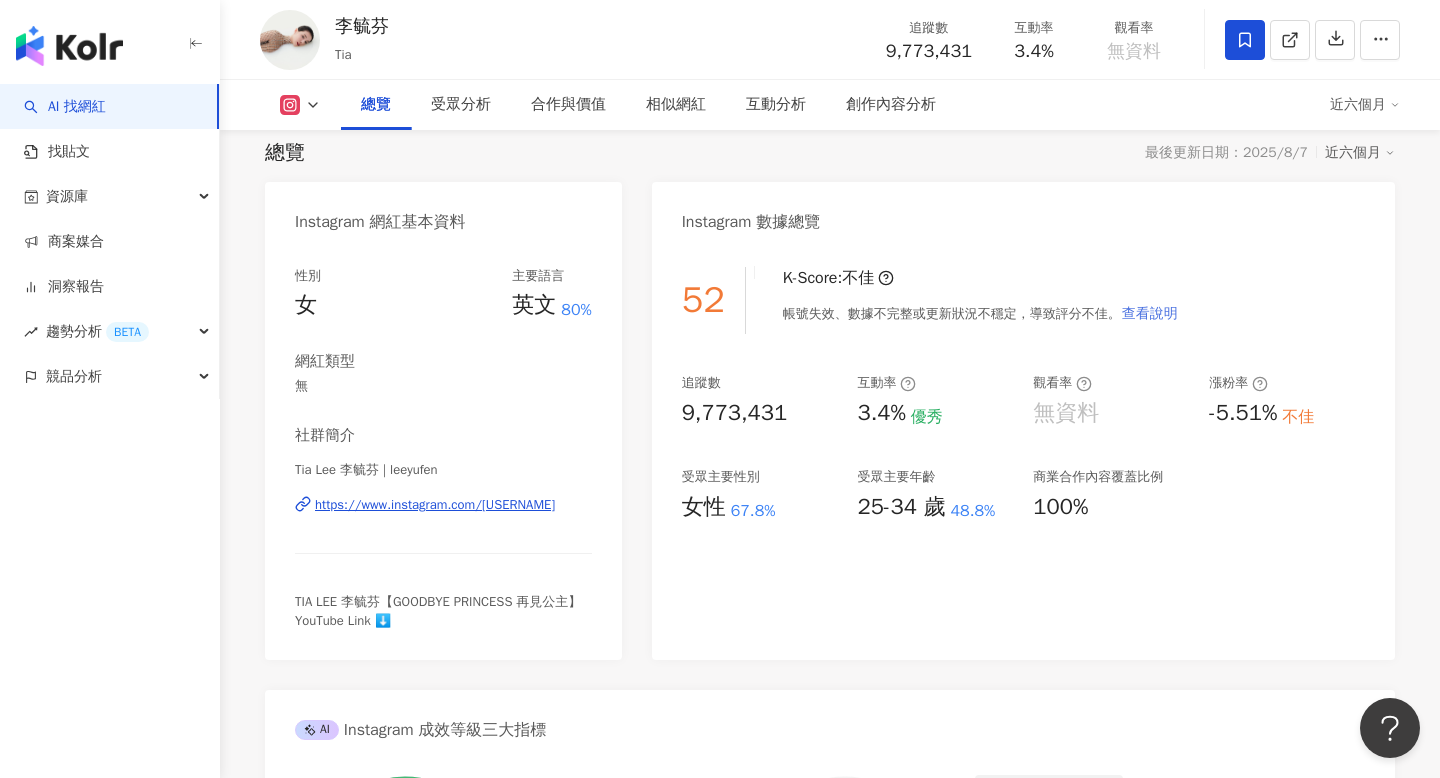 click on "查看說明" at bounding box center [1150, 314] 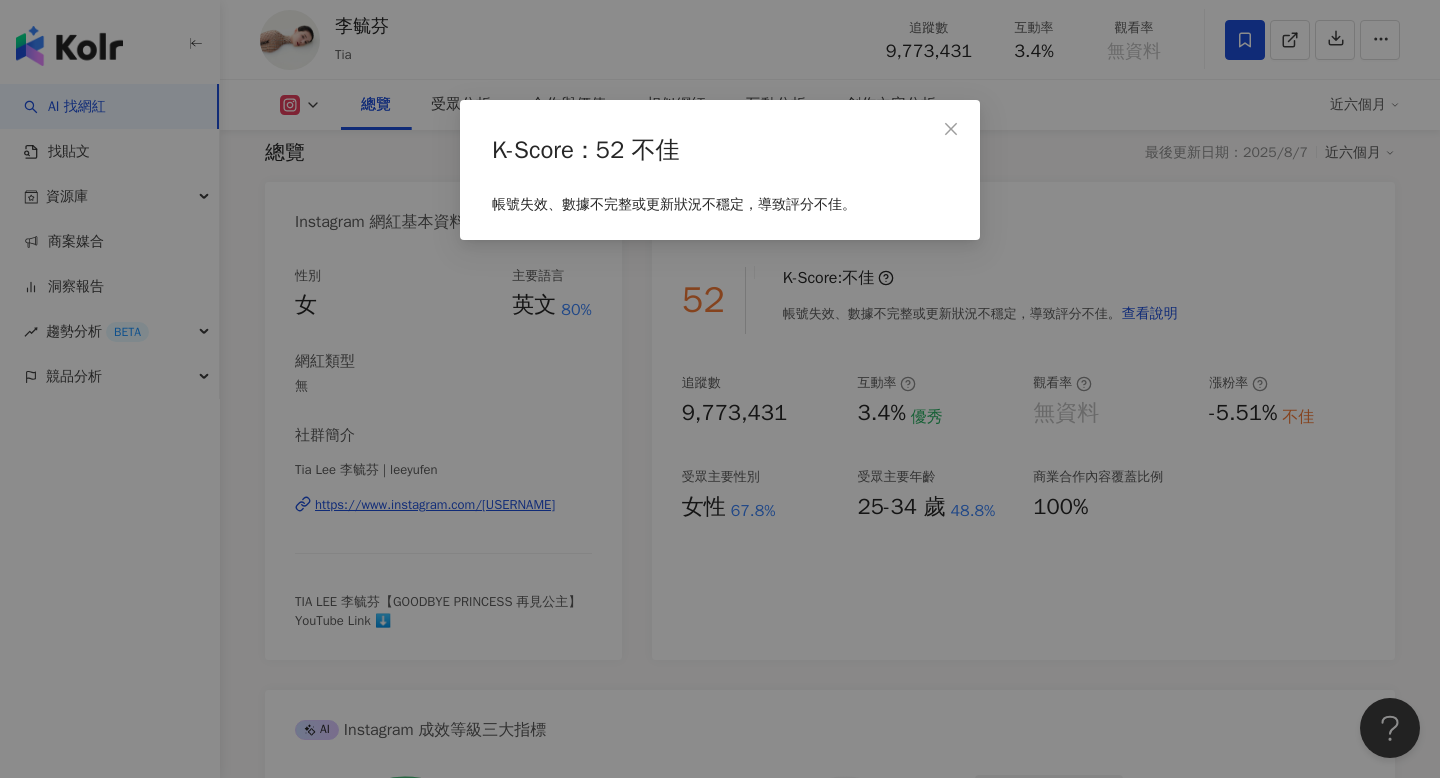 click on "K-Score :   52 不佳 帳號失效、數據不完整或更新狀況不穩定，導致評分不佳。" at bounding box center (720, 389) 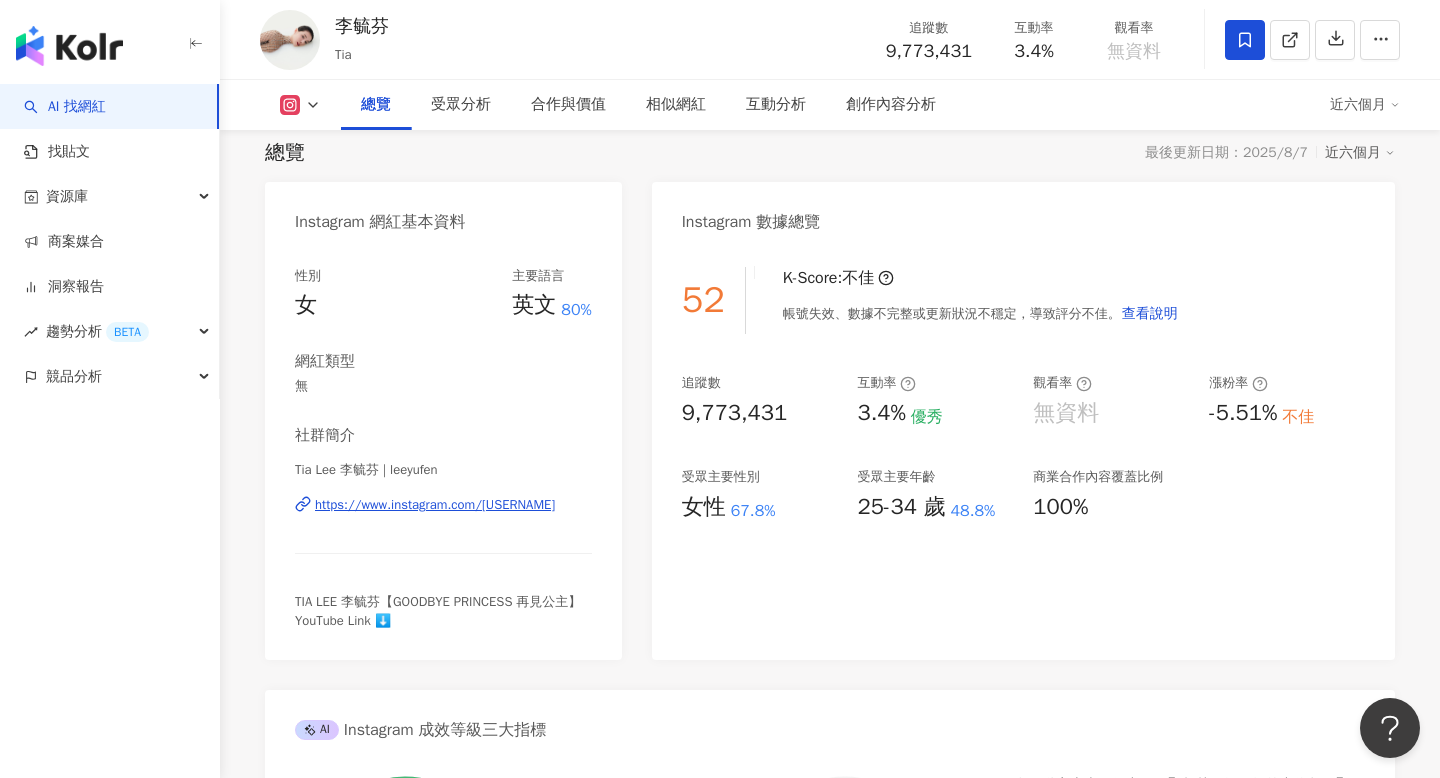 click on "近六個月" at bounding box center (1360, 153) 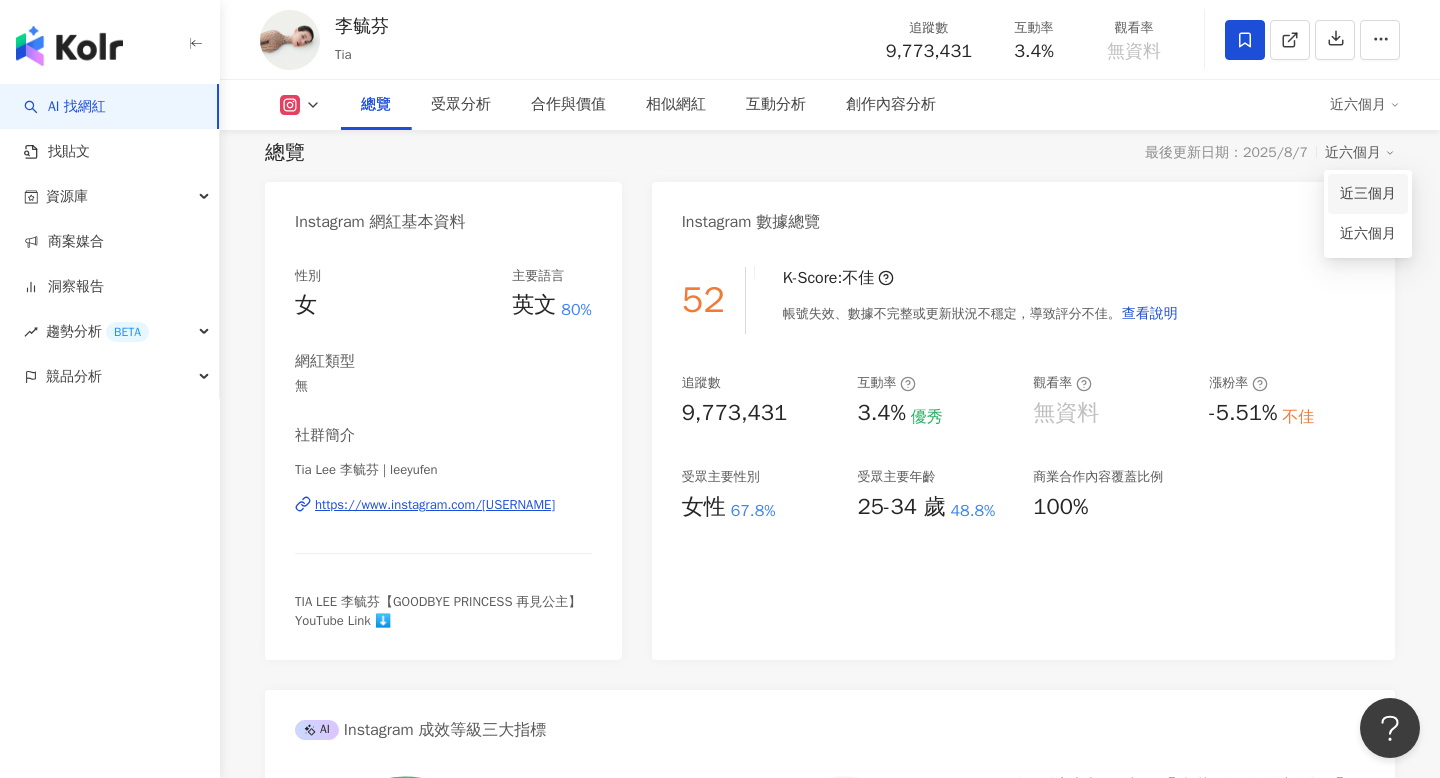 click on "近三個月" at bounding box center (1368, 194) 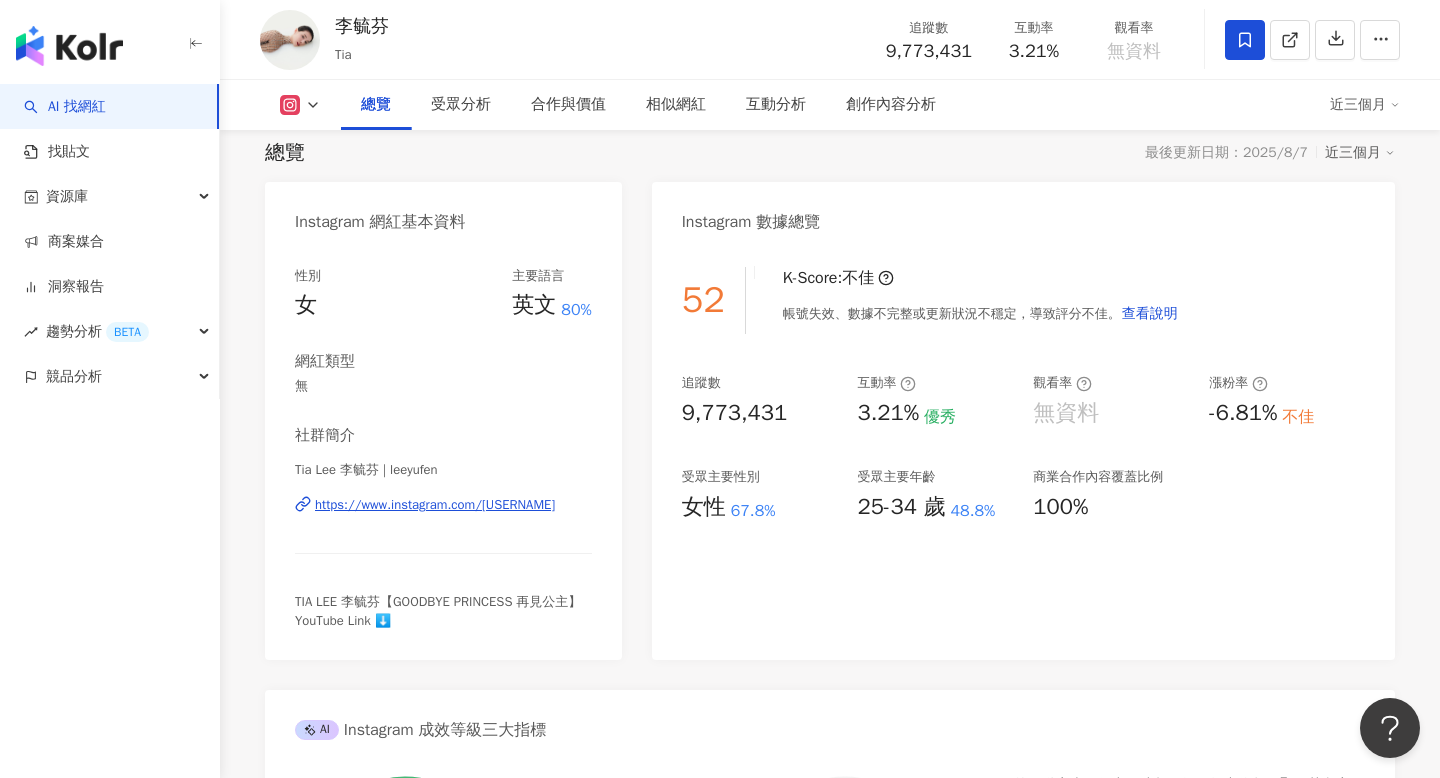 click on "近三個月" at bounding box center (1360, 153) 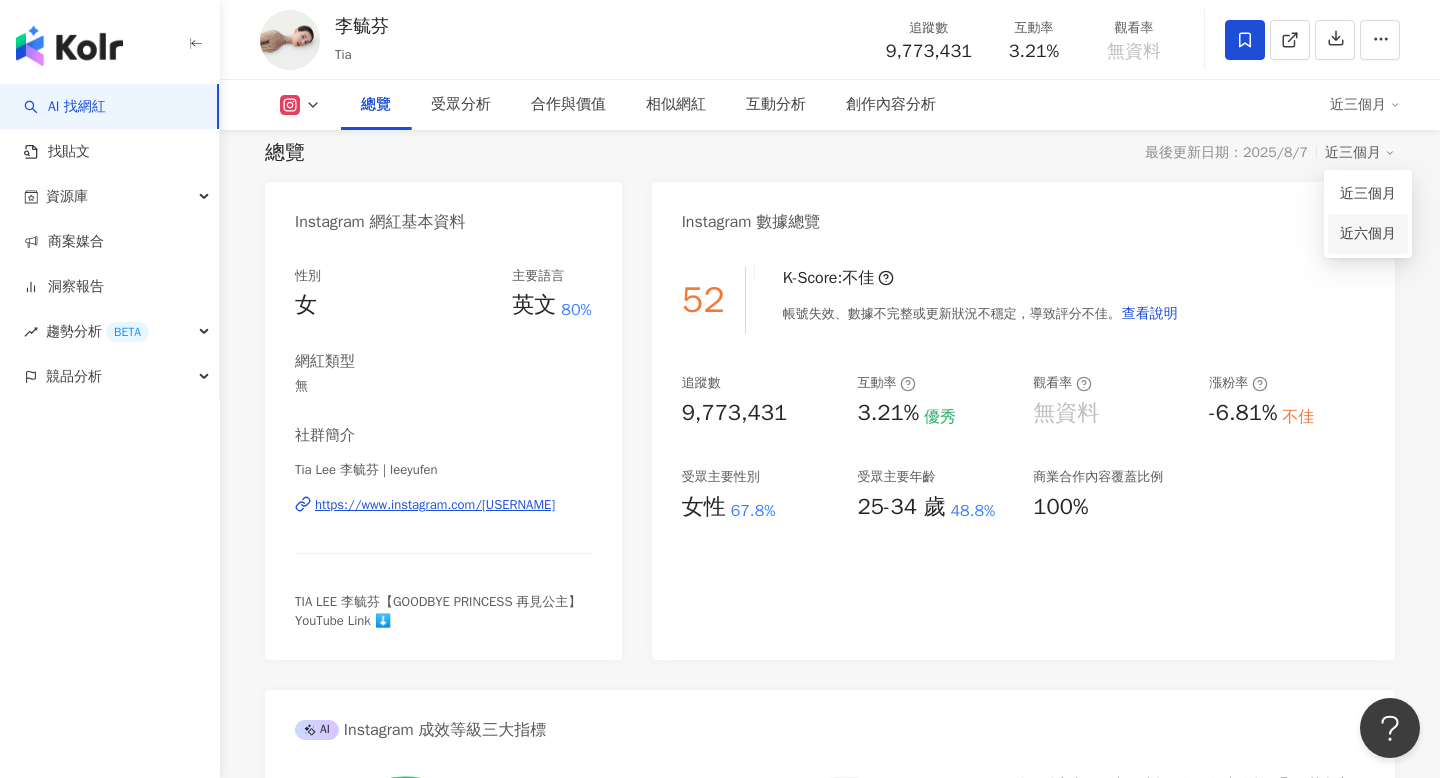 click on "近六個月" at bounding box center [1368, 234] 